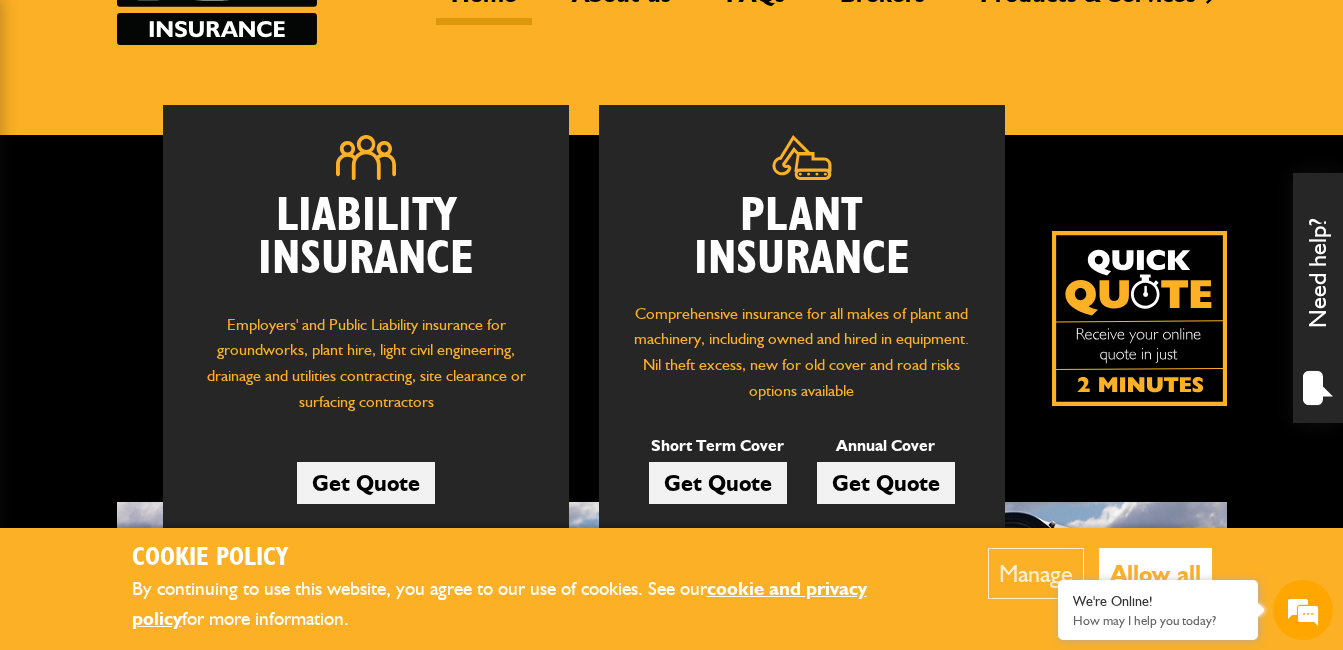 scroll, scrollTop: 160, scrollLeft: 0, axis: vertical 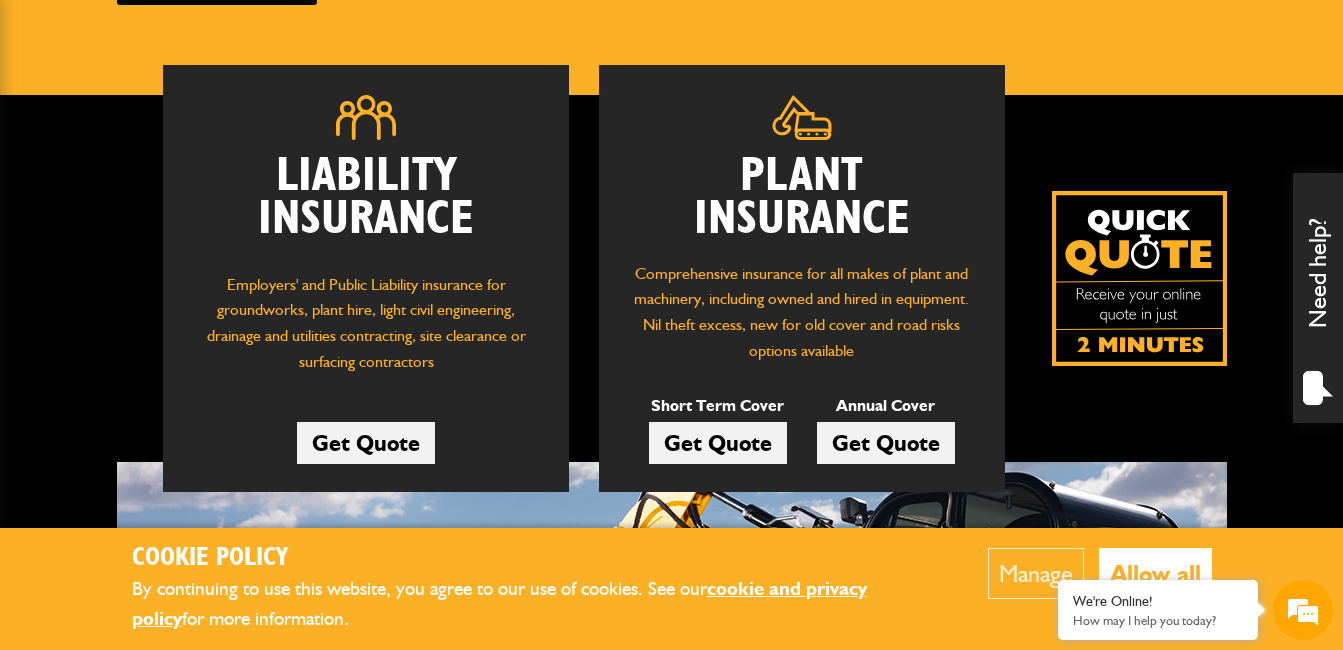 click at bounding box center (1139, 278) 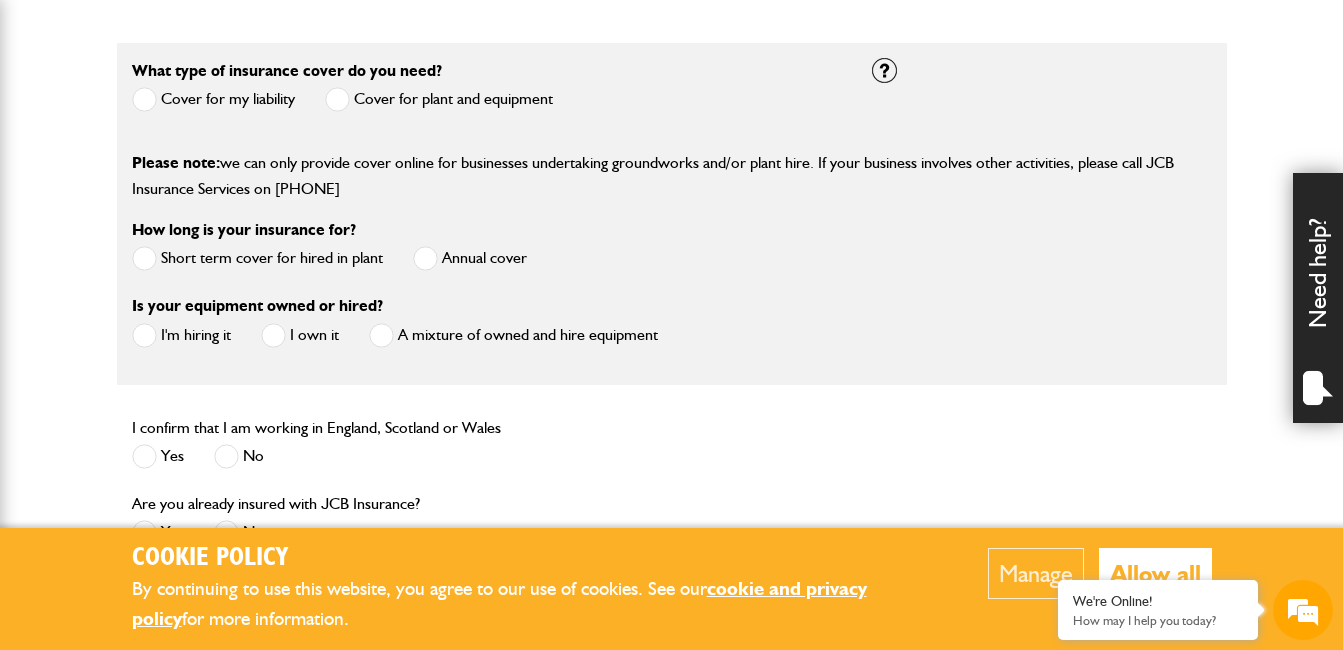 scroll, scrollTop: 600, scrollLeft: 0, axis: vertical 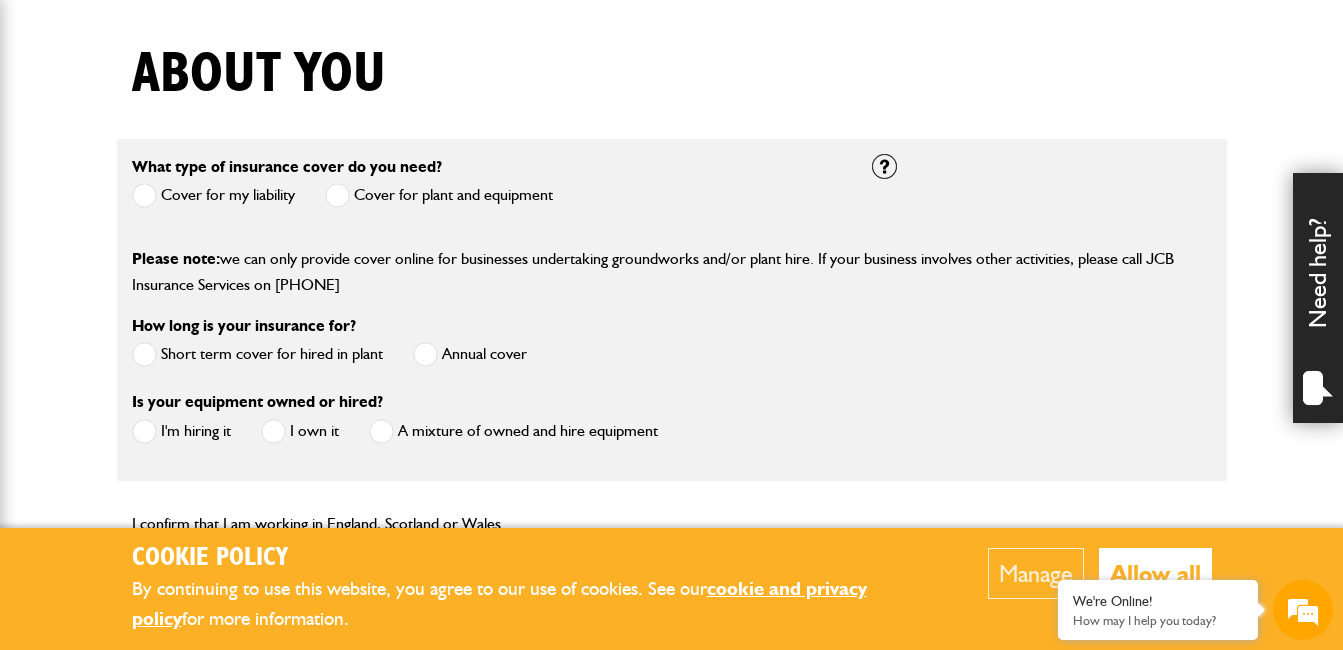 click at bounding box center [337, 195] 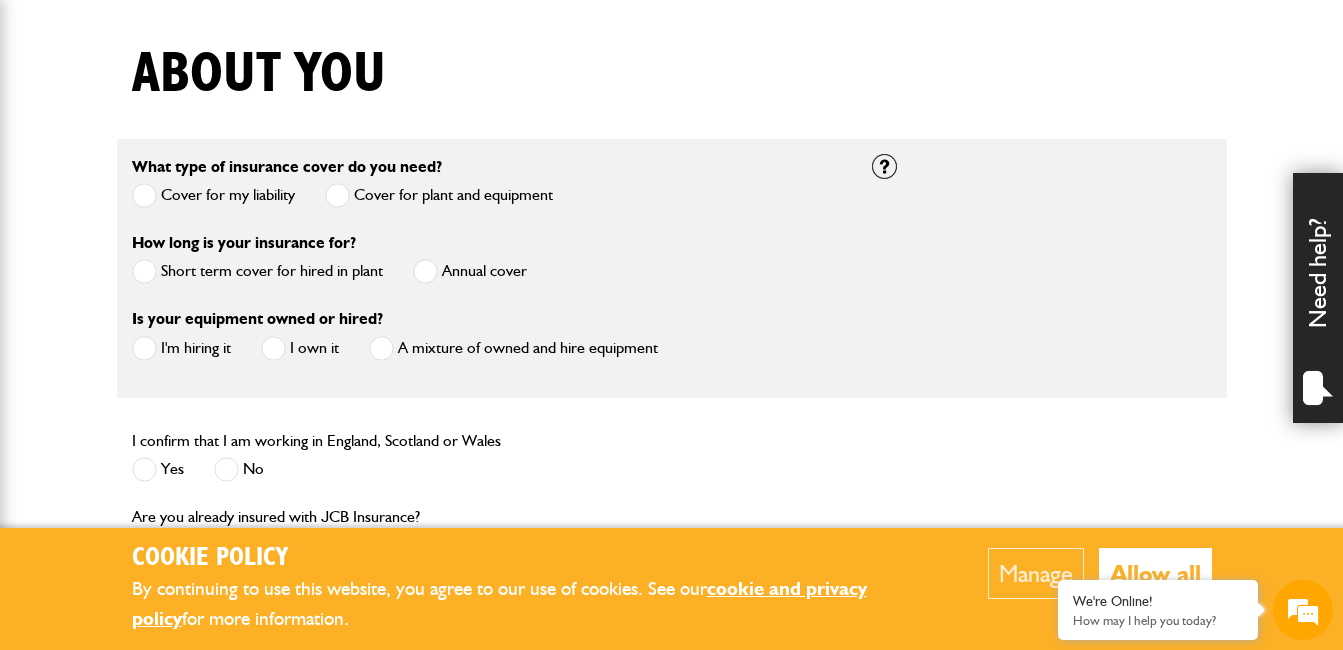 click at bounding box center [144, 271] 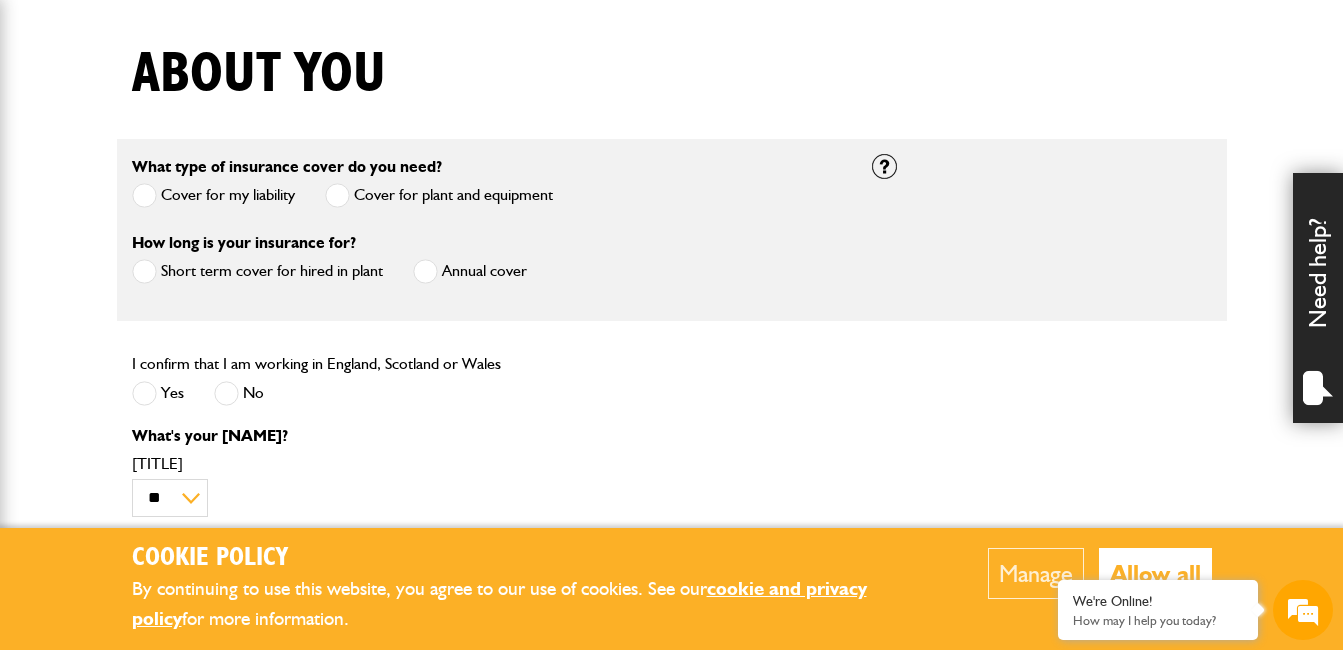 click at bounding box center [144, 393] 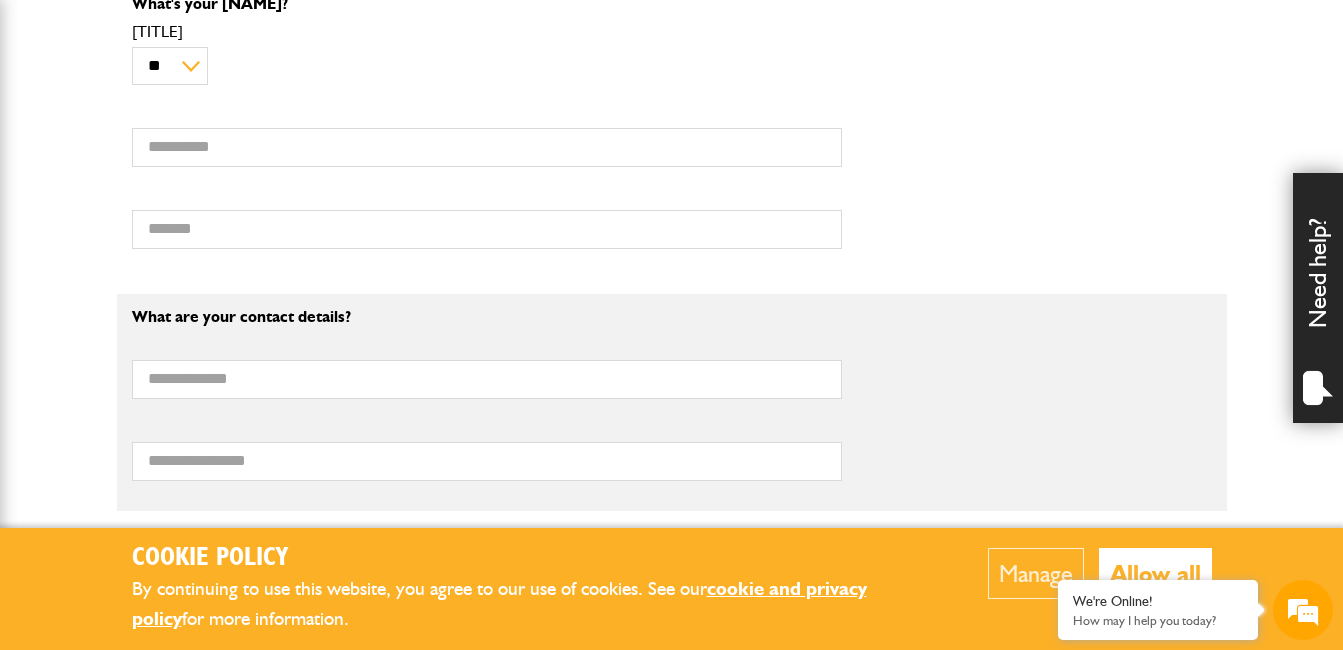 scroll, scrollTop: 917, scrollLeft: 0, axis: vertical 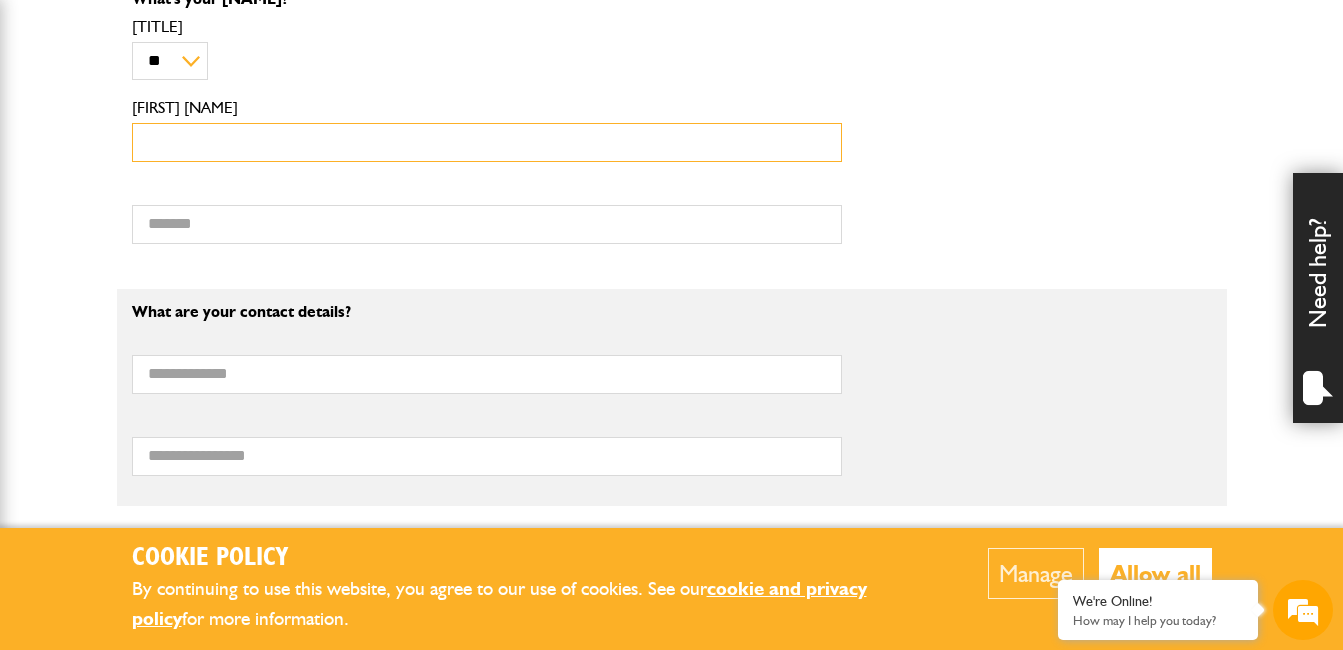 click on "[FIRST]" at bounding box center (487, 142) 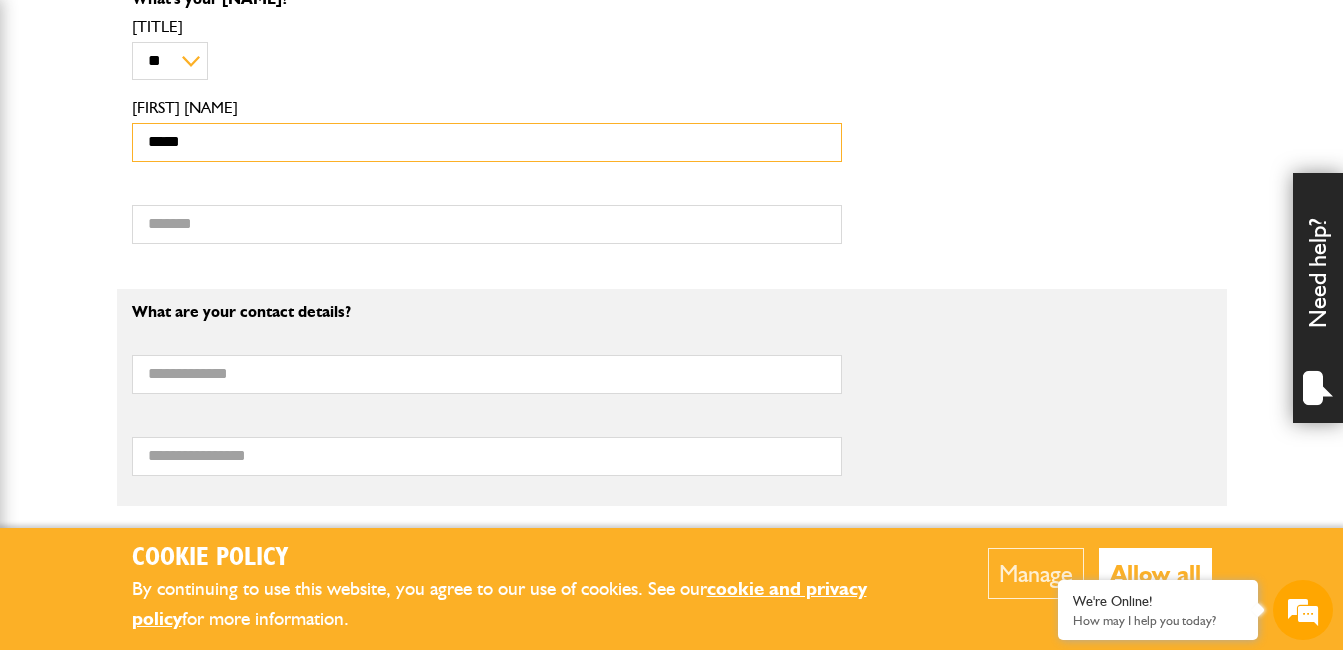 type on "*****" 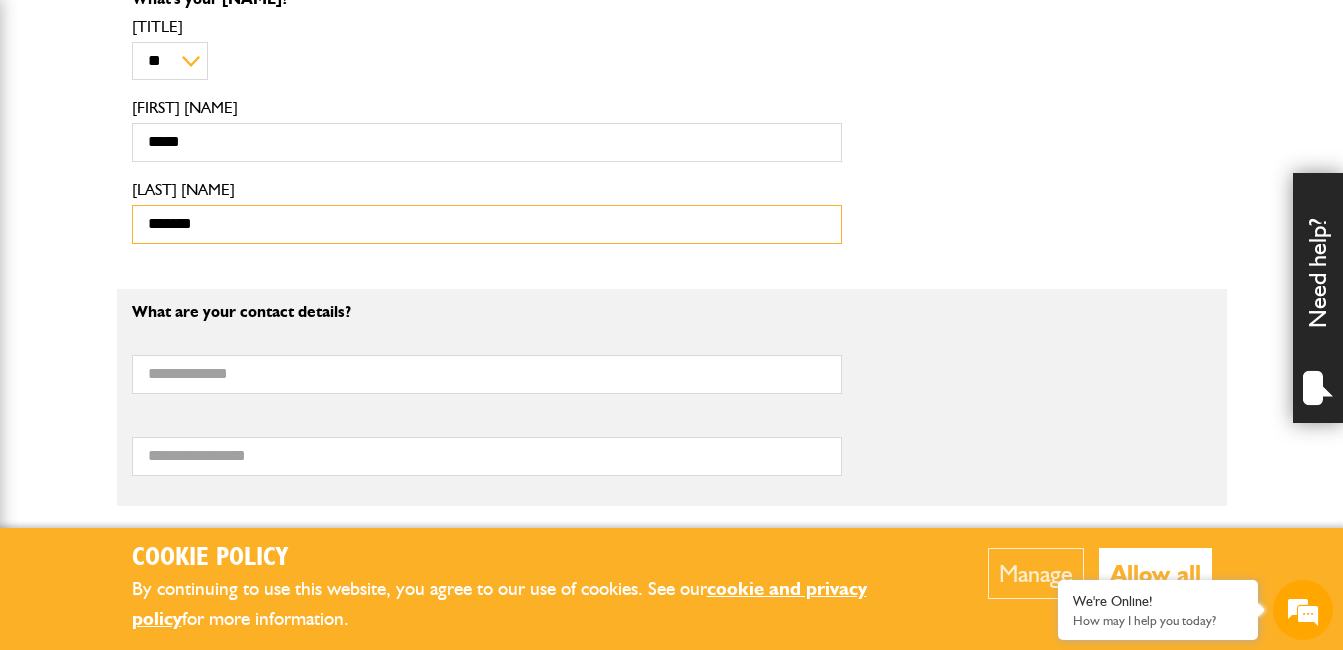 type on "*******" 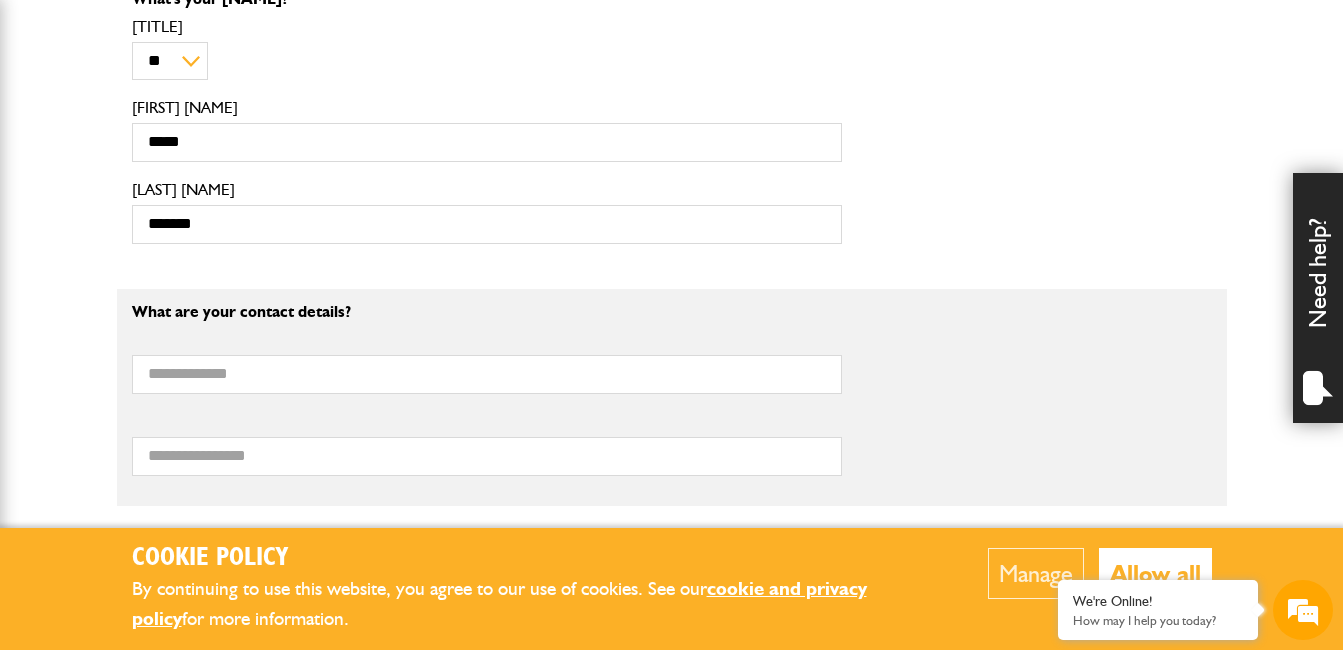 click on "What's your name?
**
***
****
**
**
**
Title
*****
First name
*******
Surname" at bounding box center [487, 125] 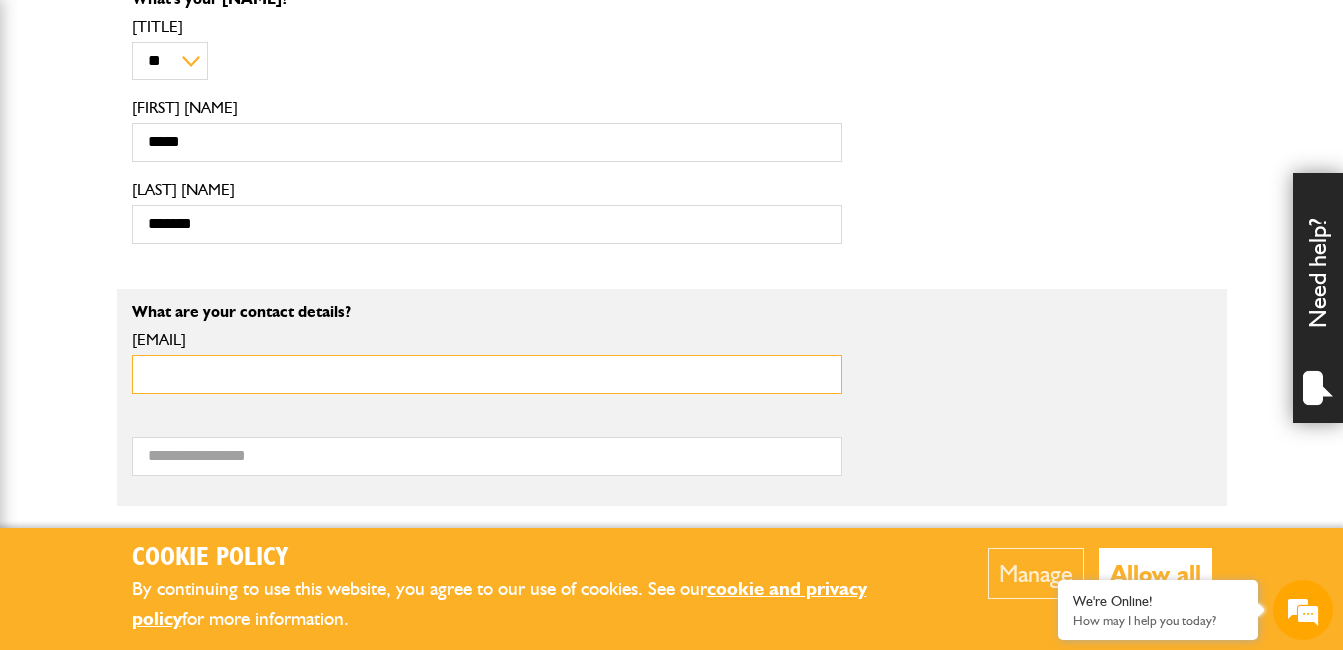 click on "[EMAIL]" at bounding box center (487, 374) 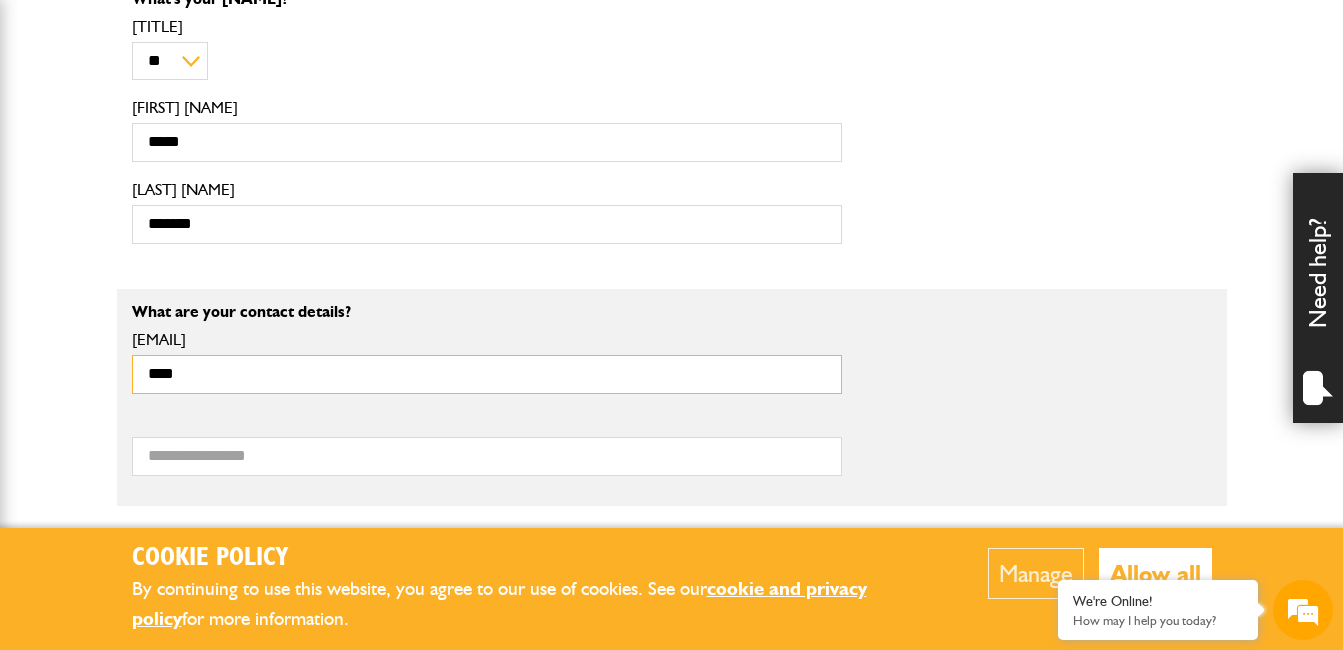 type on "**********" 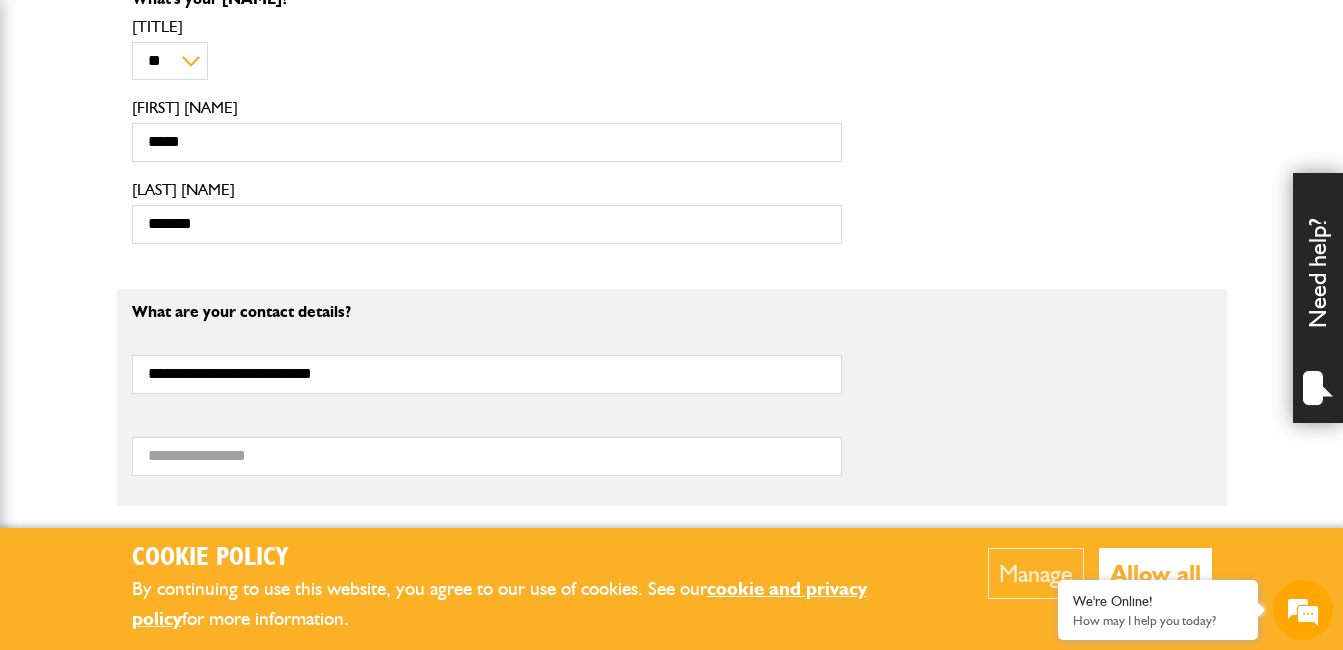 type on "**********" 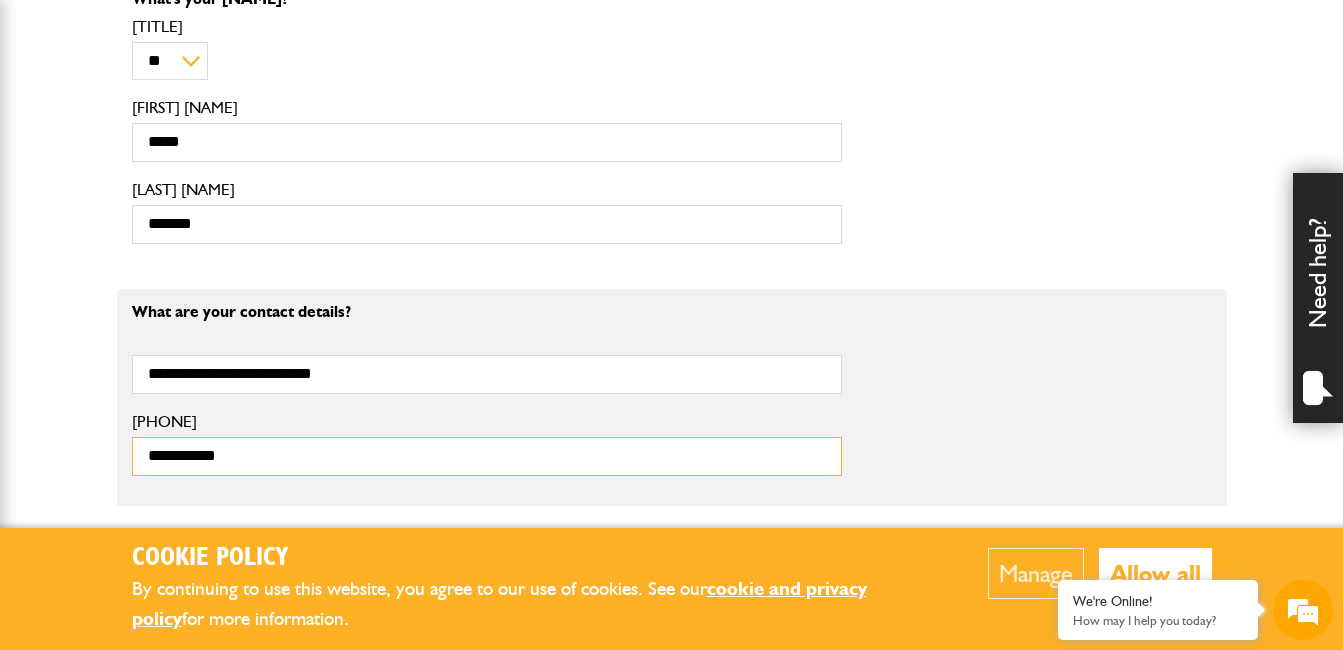 type on "***" 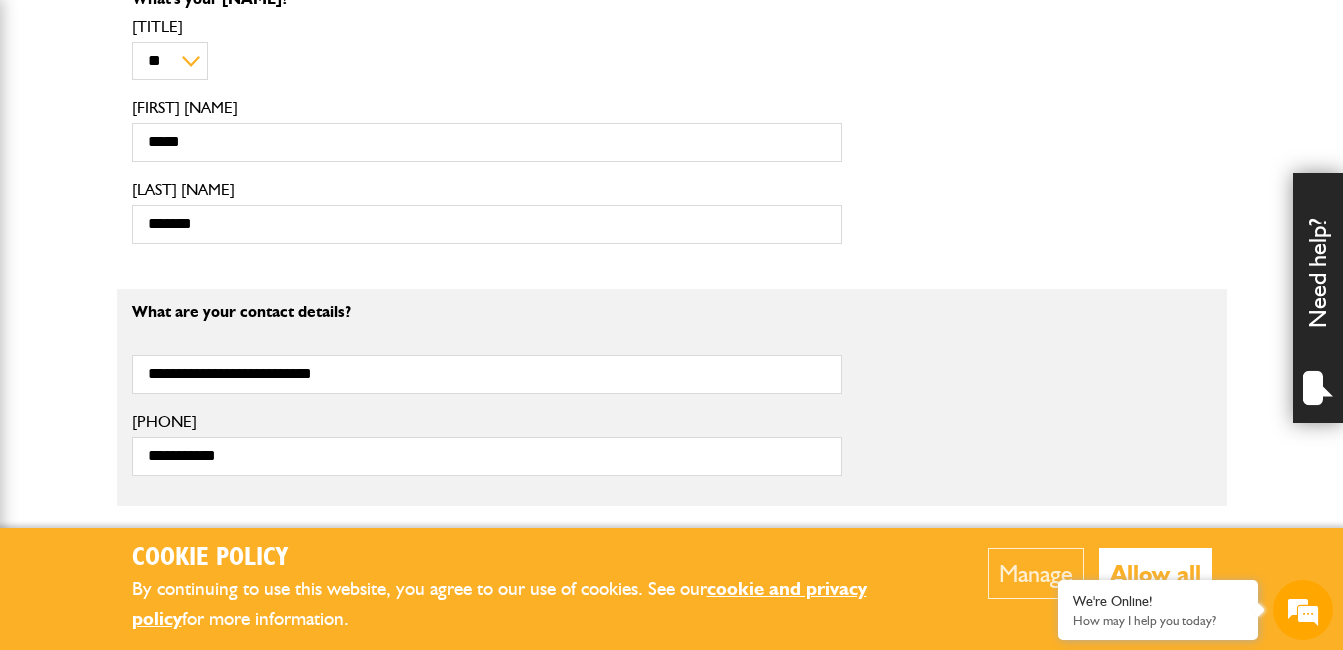 type on "**********" 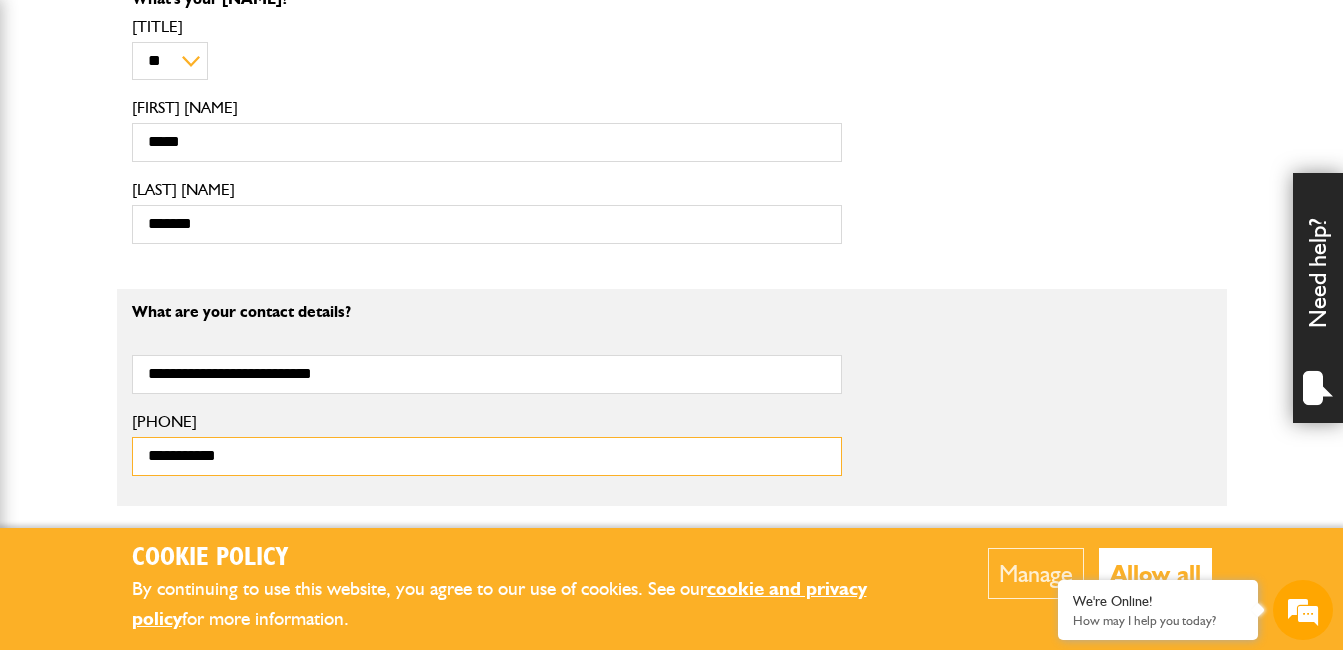 click on "**********" at bounding box center (487, 456) 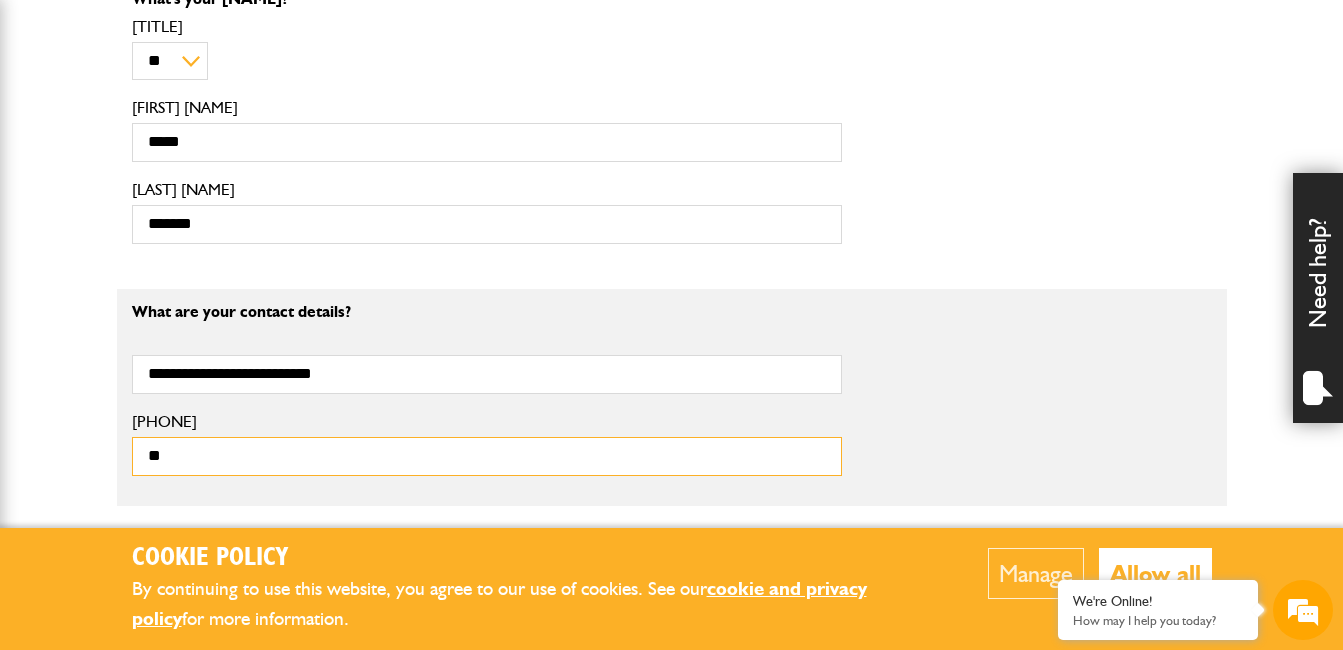type on "*" 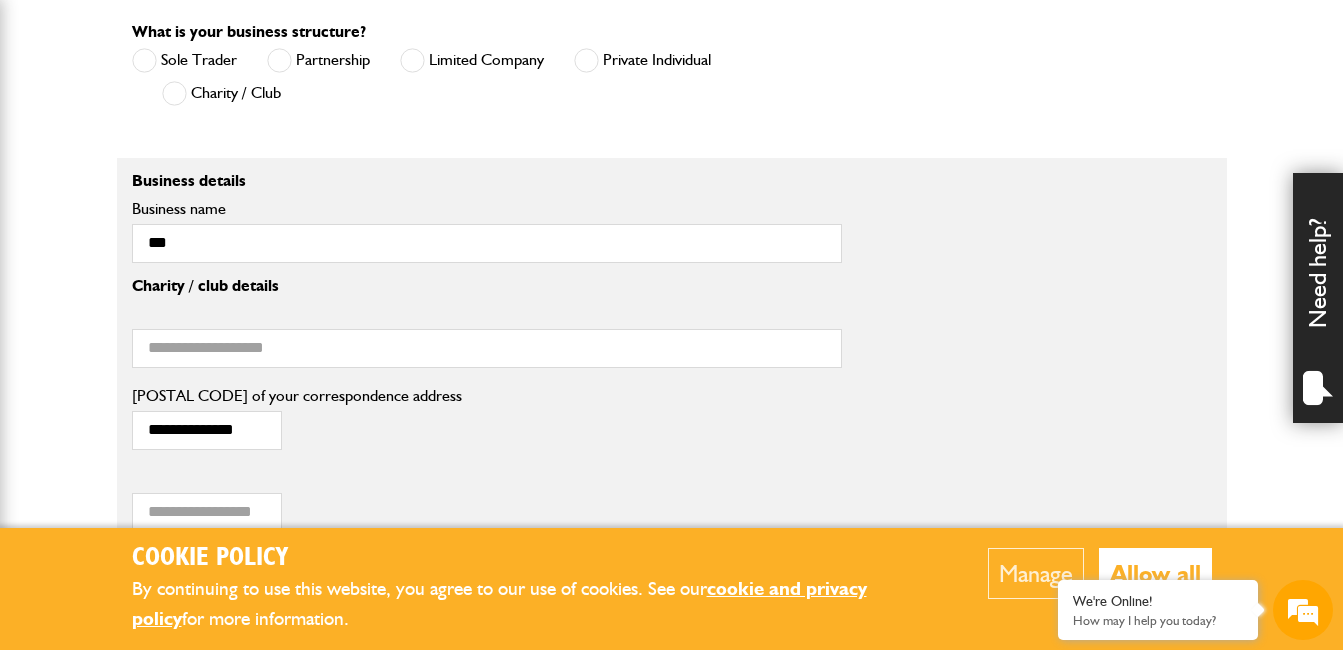 scroll, scrollTop: 1452, scrollLeft: 0, axis: vertical 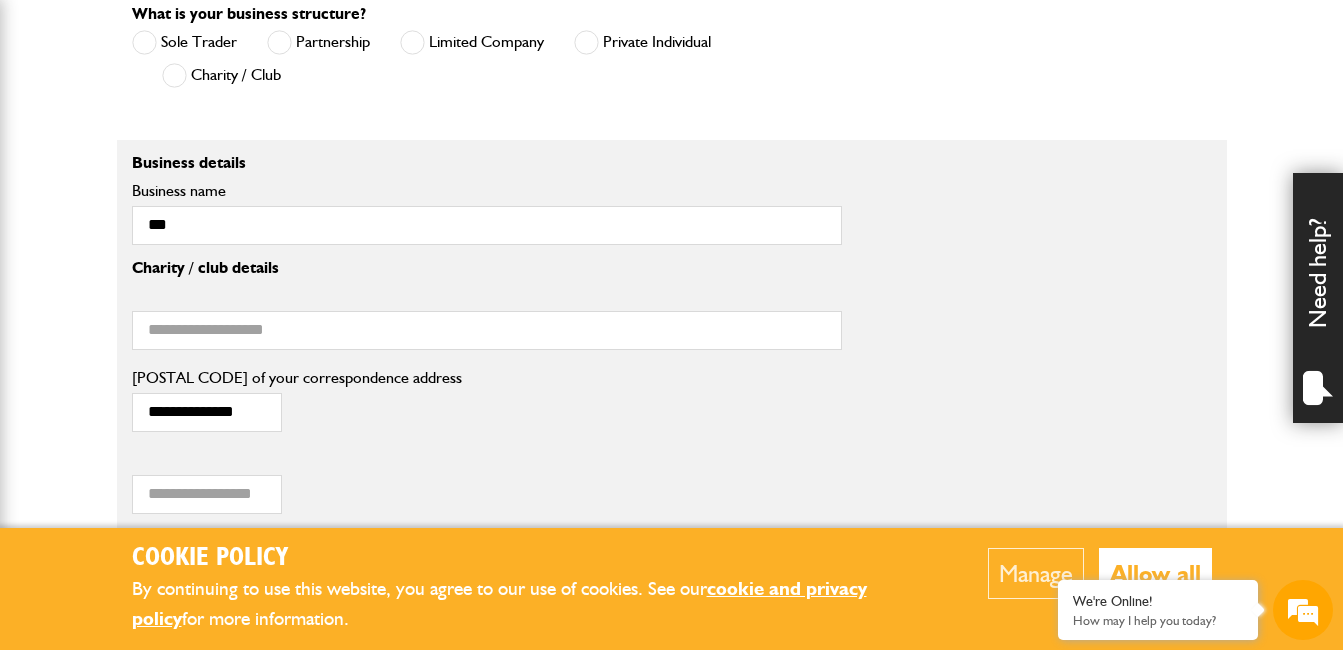 type on "**********" 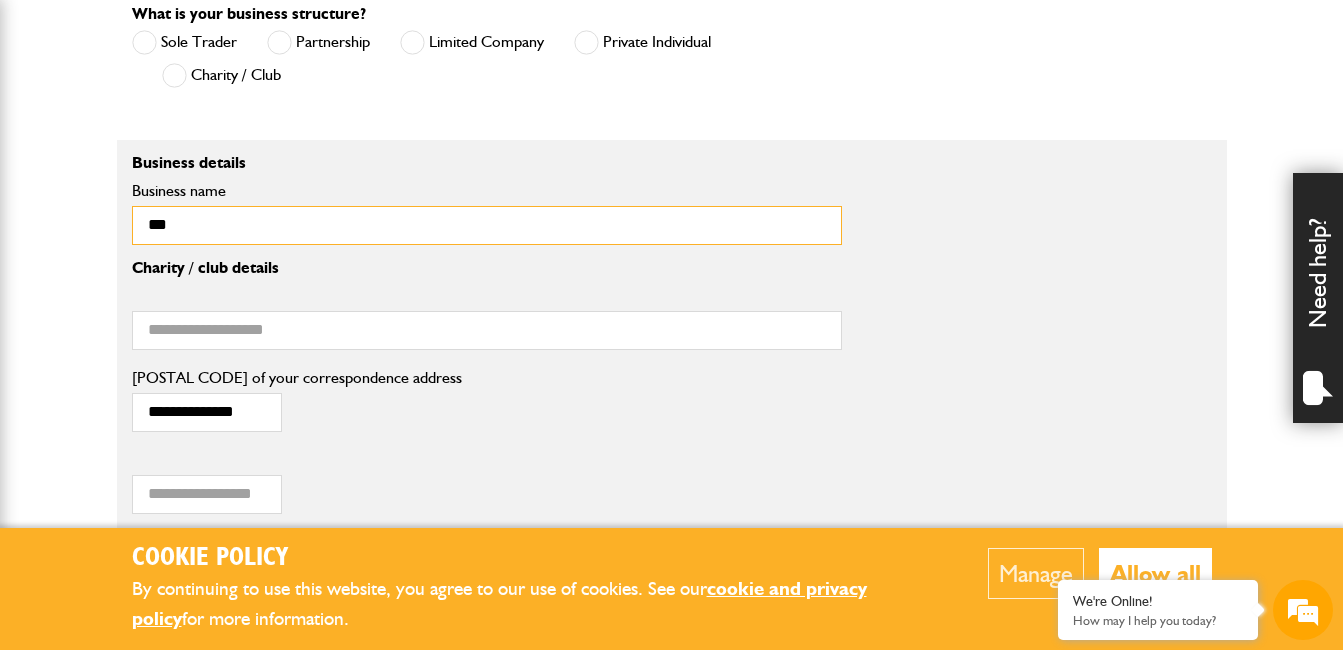 drag, startPoint x: 189, startPoint y: 230, endPoint x: 36, endPoint y: 227, distance: 153.0294 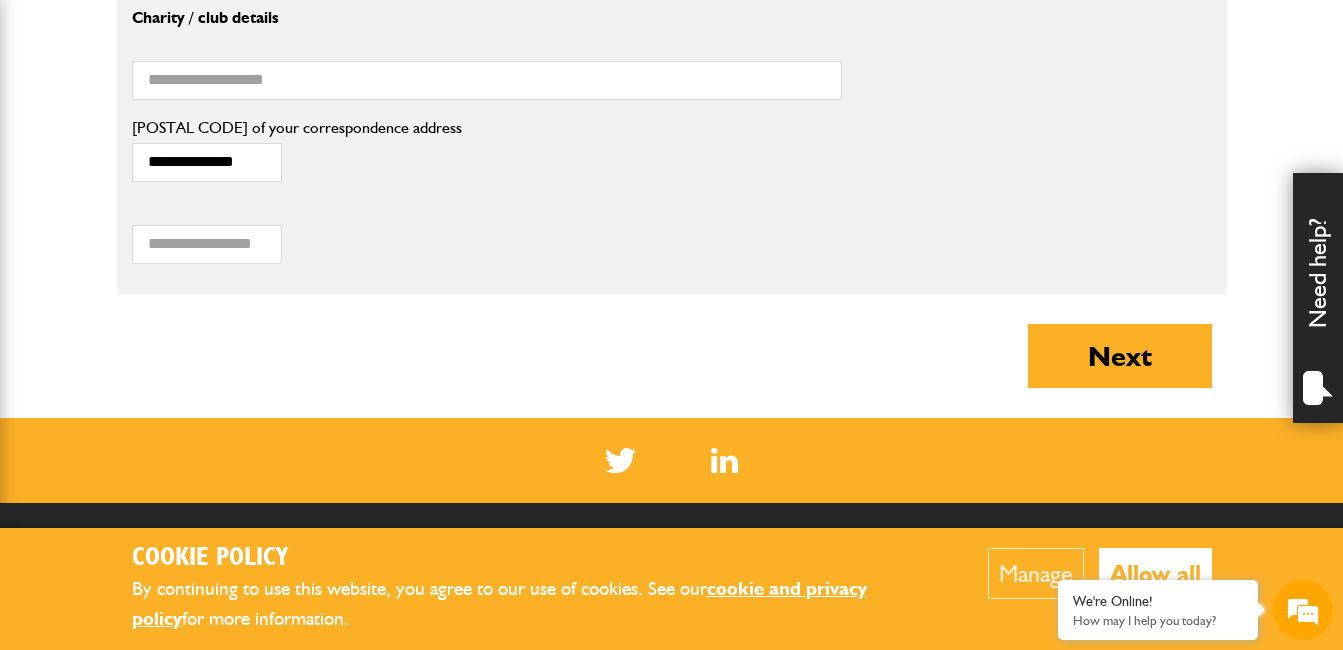 scroll, scrollTop: 1706, scrollLeft: 0, axis: vertical 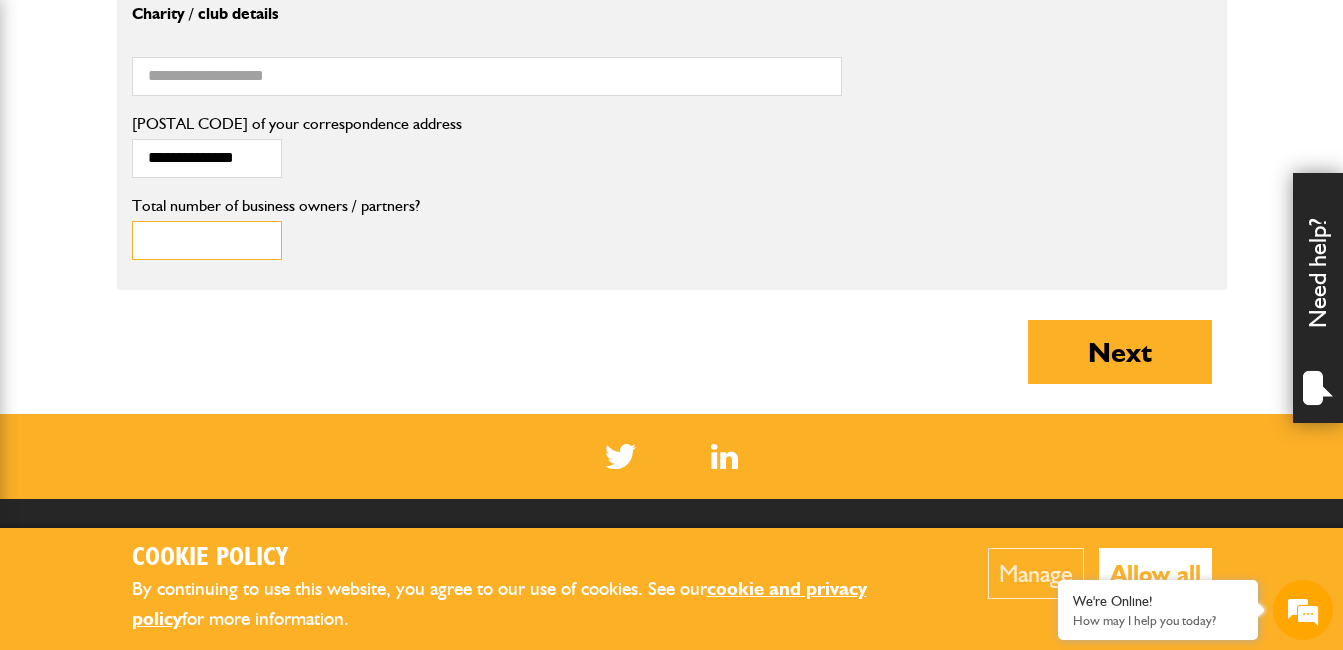 click on "Total number of business owners / partners?" at bounding box center (207, 240) 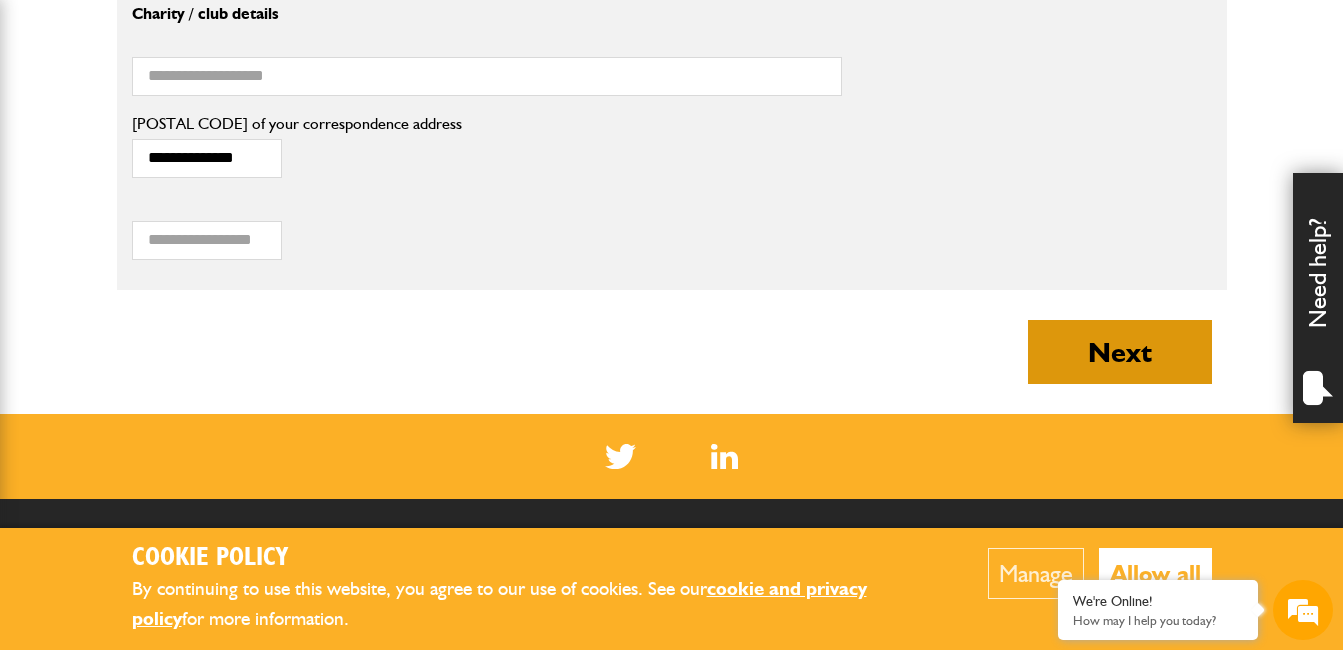 click on "Next" at bounding box center [1120, 352] 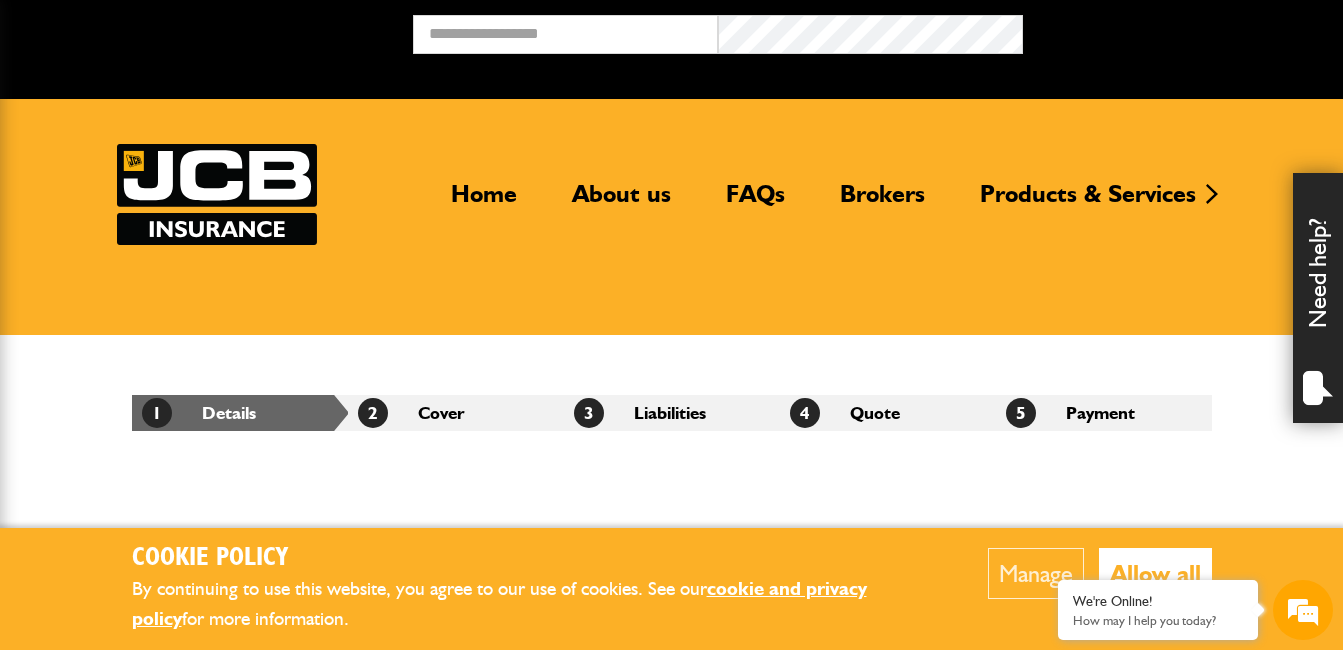 scroll, scrollTop: 0, scrollLeft: 0, axis: both 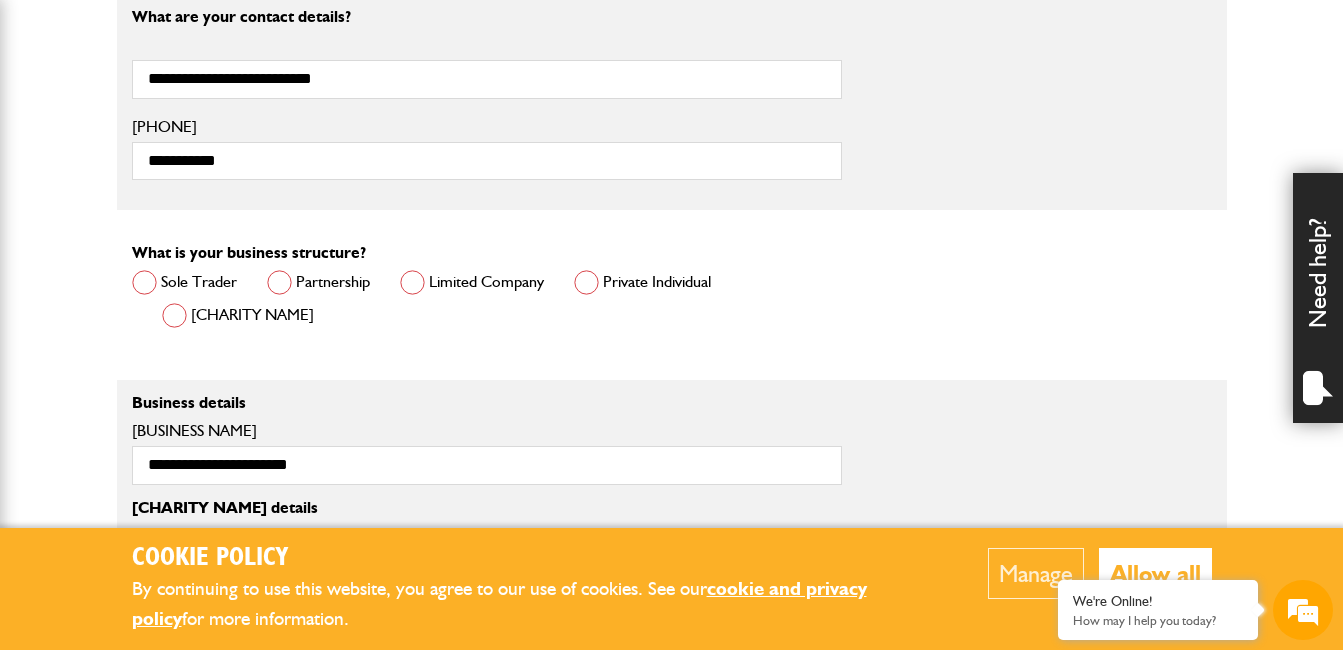 click at bounding box center [412, 282] 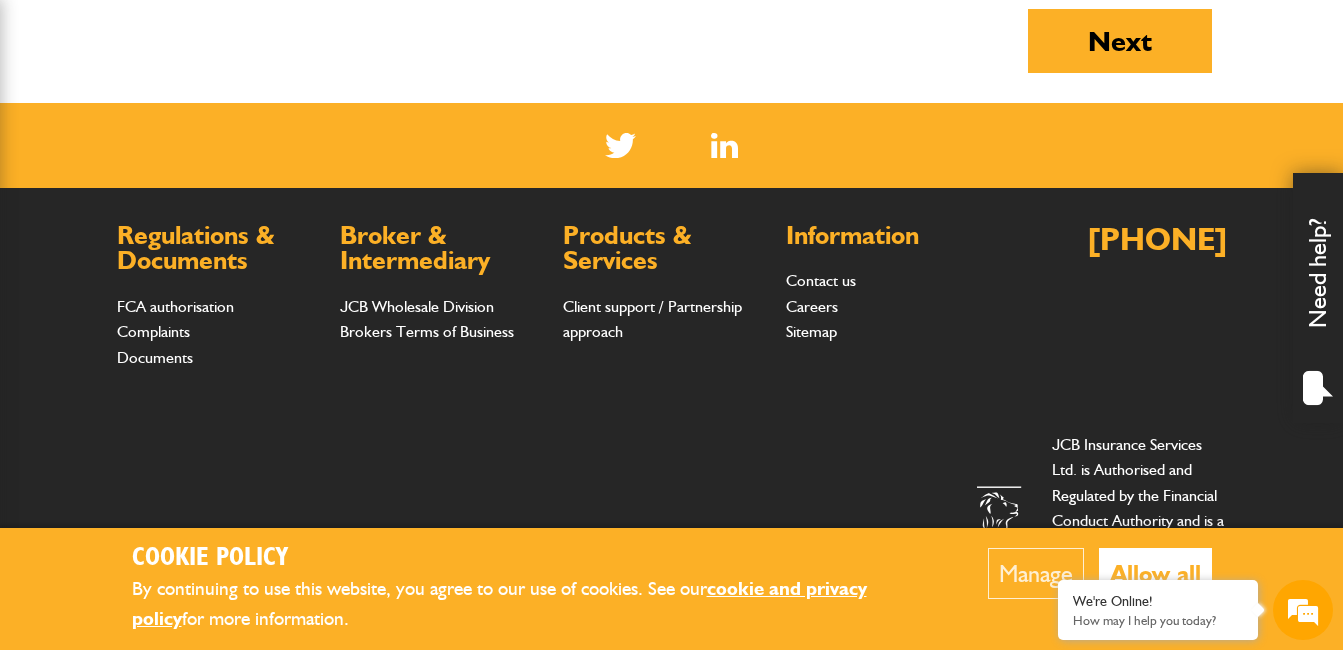 scroll, scrollTop: 1954, scrollLeft: 0, axis: vertical 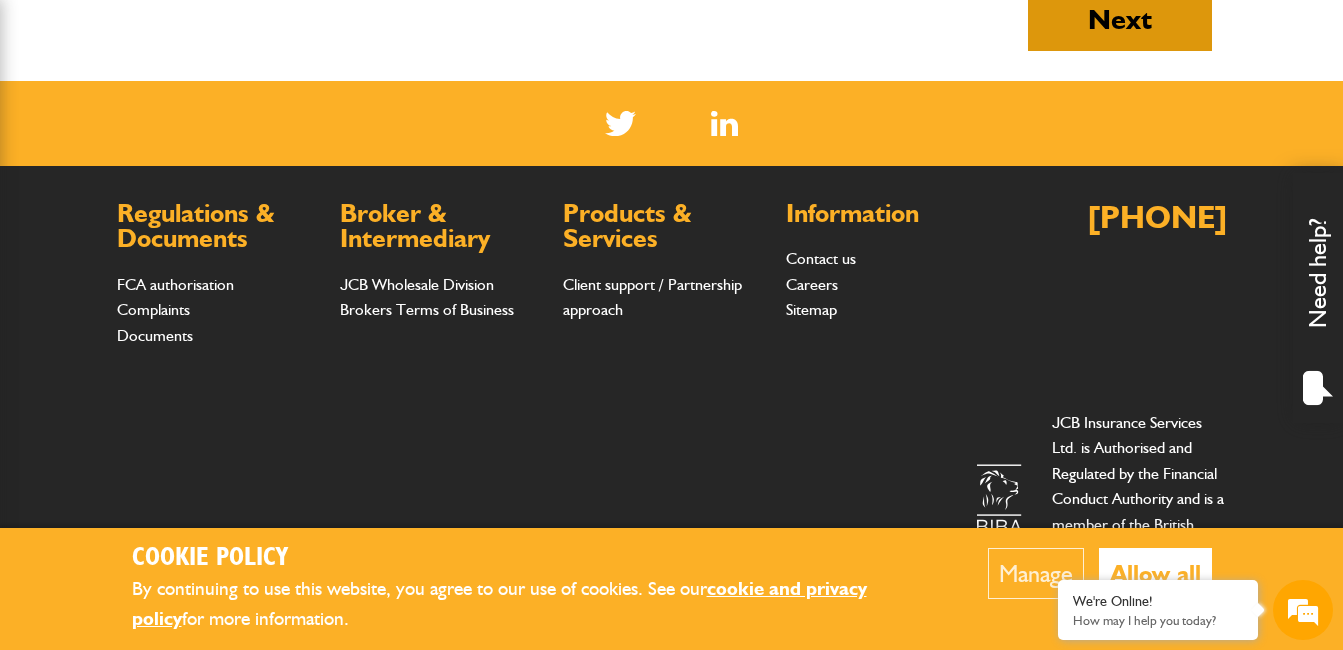 click on "Next" at bounding box center (1120, 19) 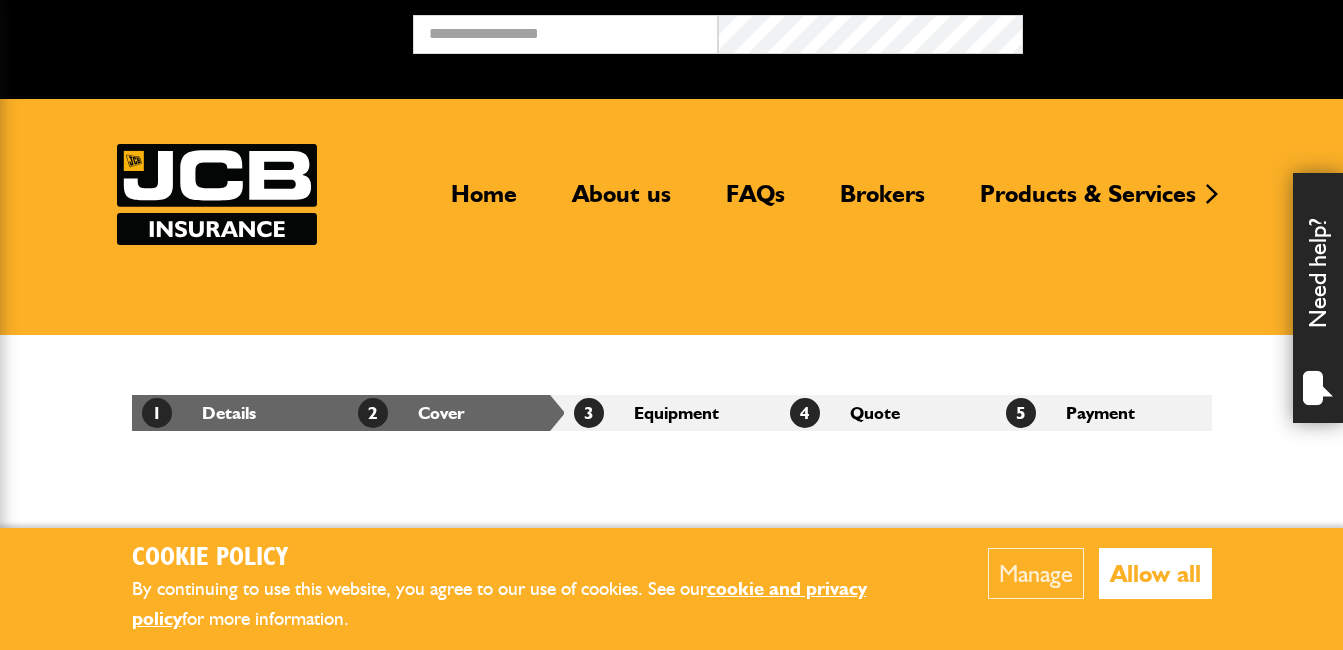 scroll, scrollTop: 0, scrollLeft: 0, axis: both 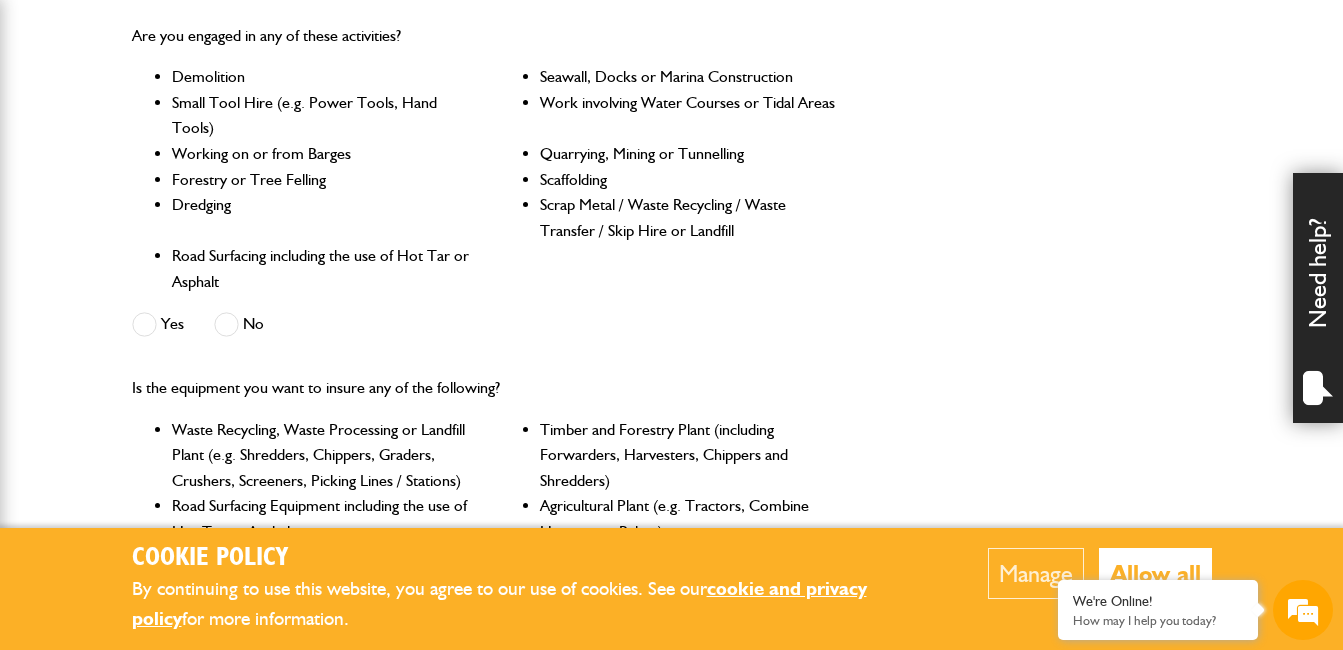 click on "No" at bounding box center (239, 324) 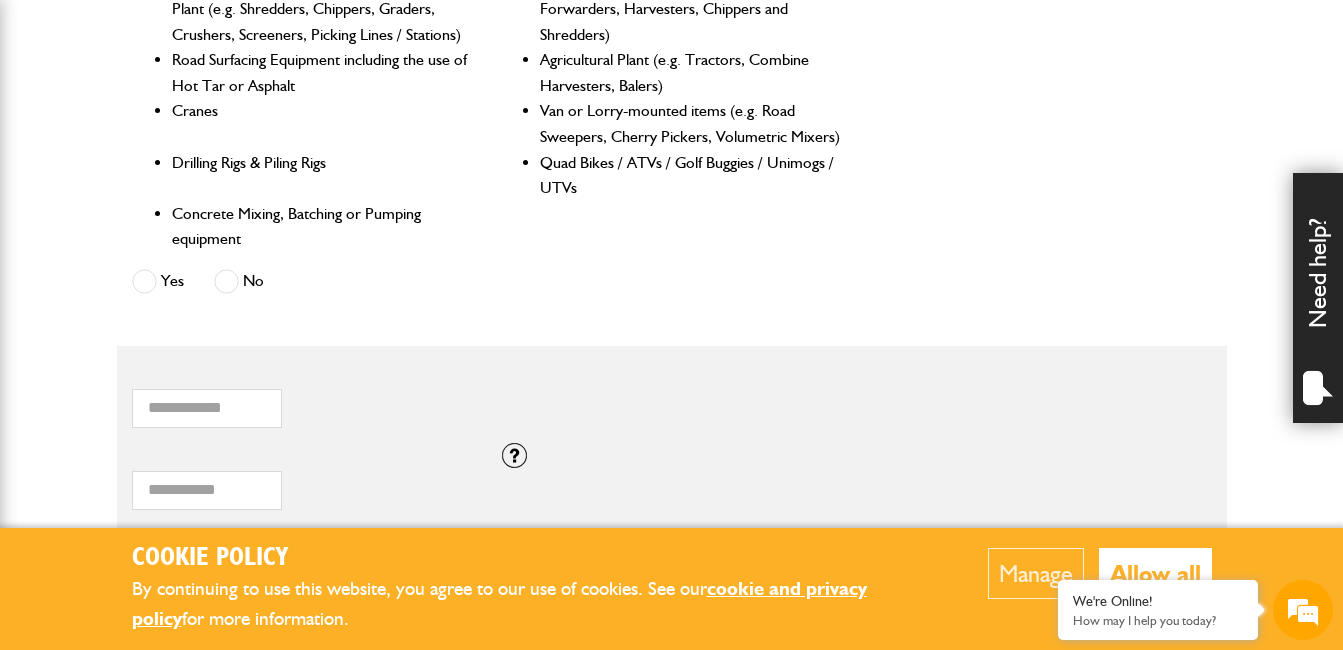 scroll, scrollTop: 1095, scrollLeft: 0, axis: vertical 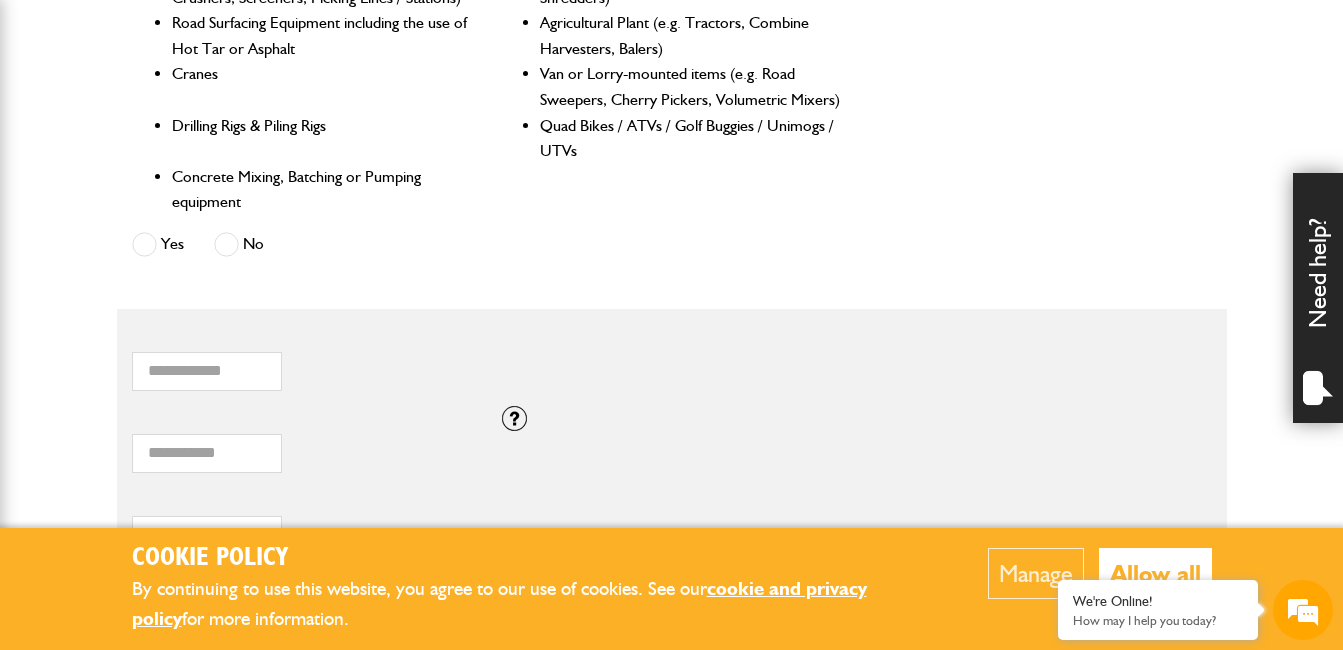 click at bounding box center [226, 244] 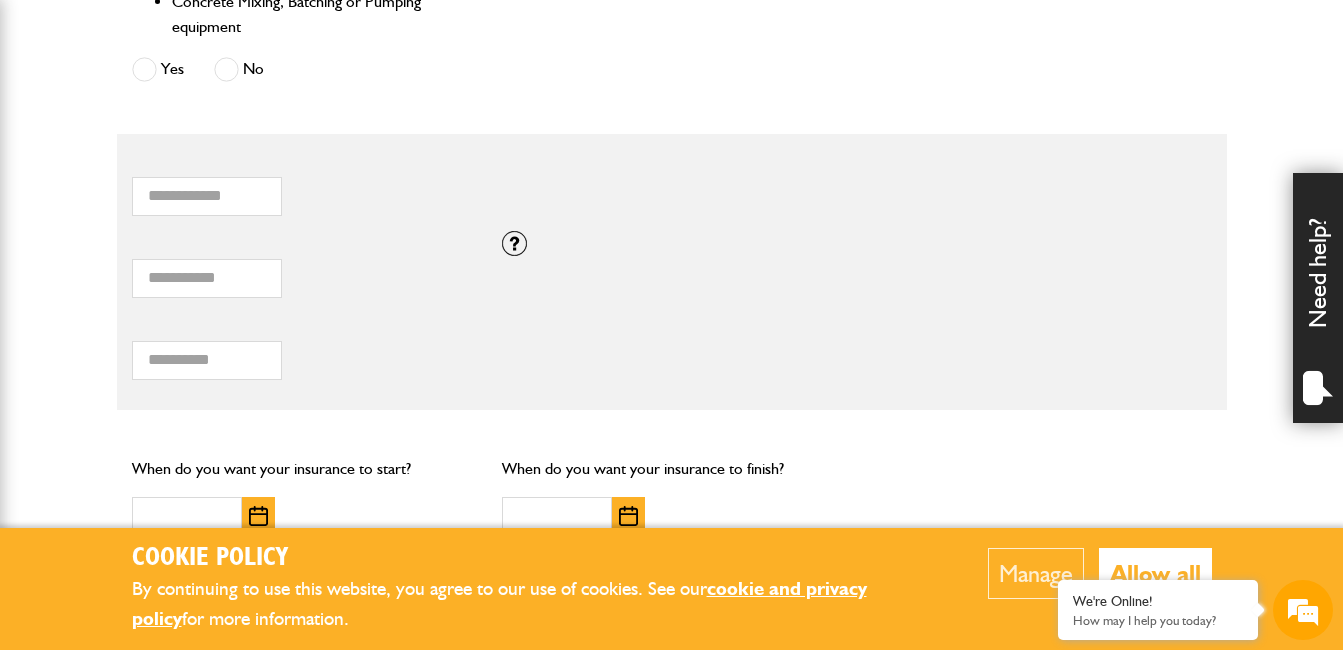 scroll, scrollTop: 1279, scrollLeft: 0, axis: vertical 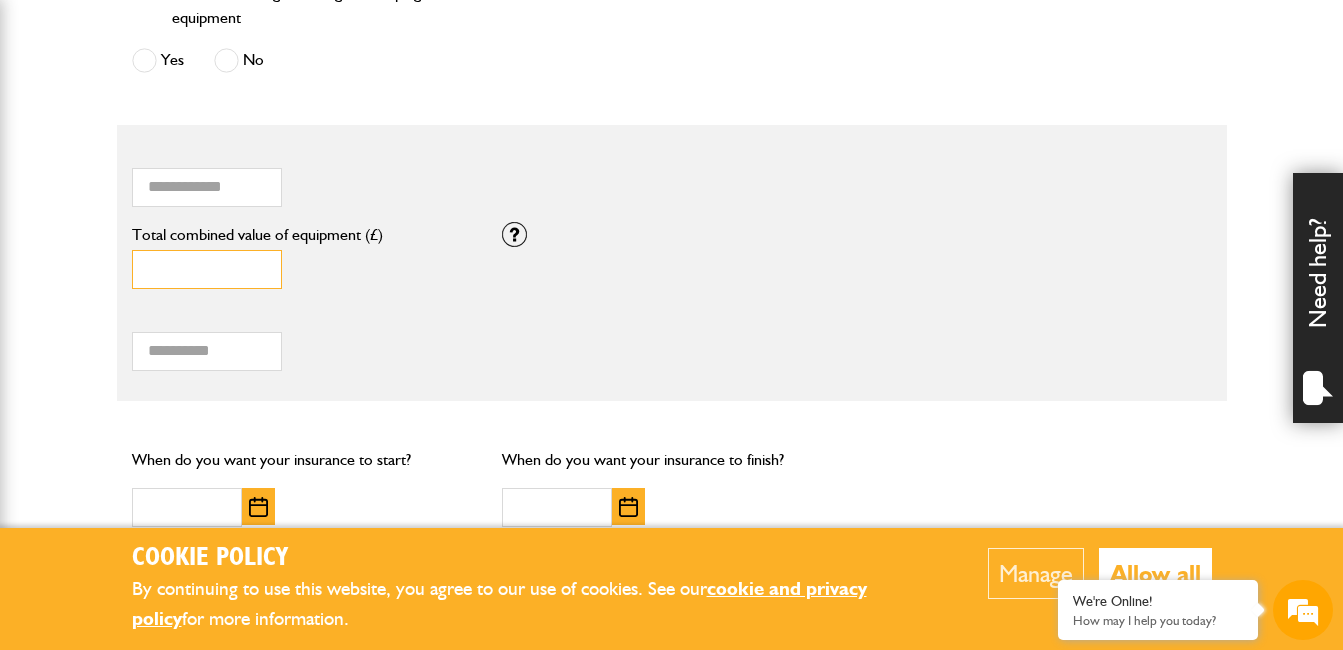 click on "*" at bounding box center (207, 269) 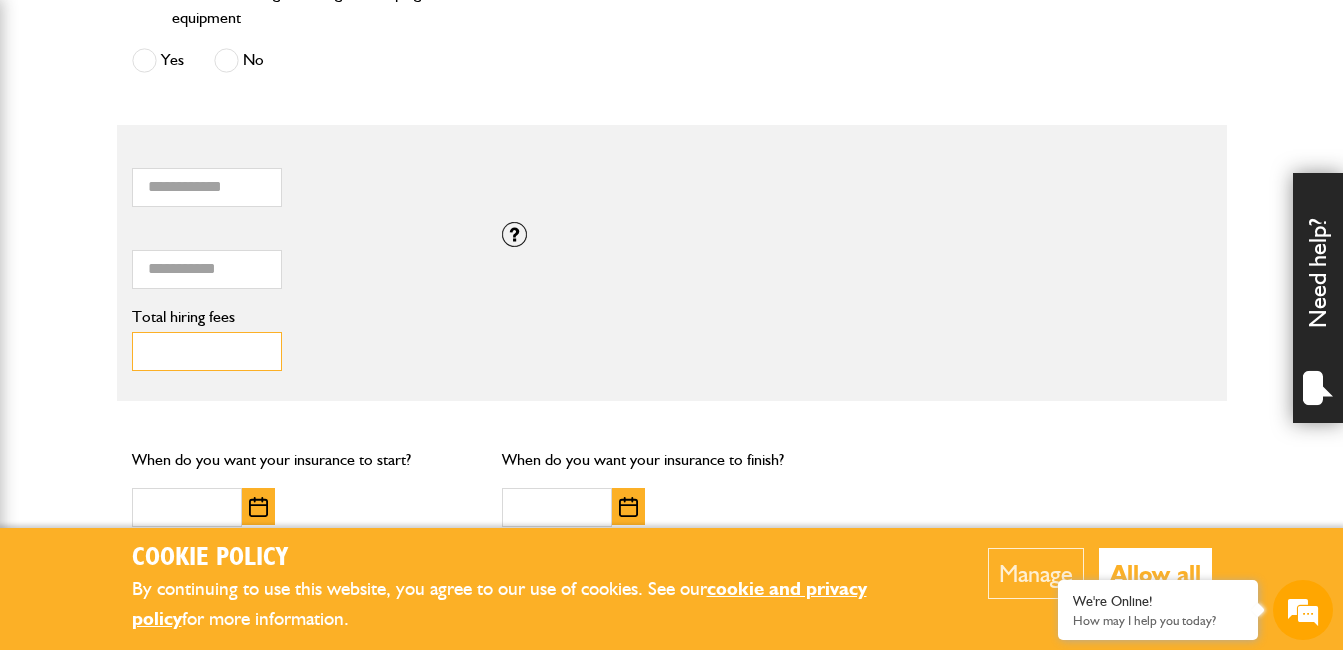 click on "Total hiring fees" at bounding box center (207, 351) 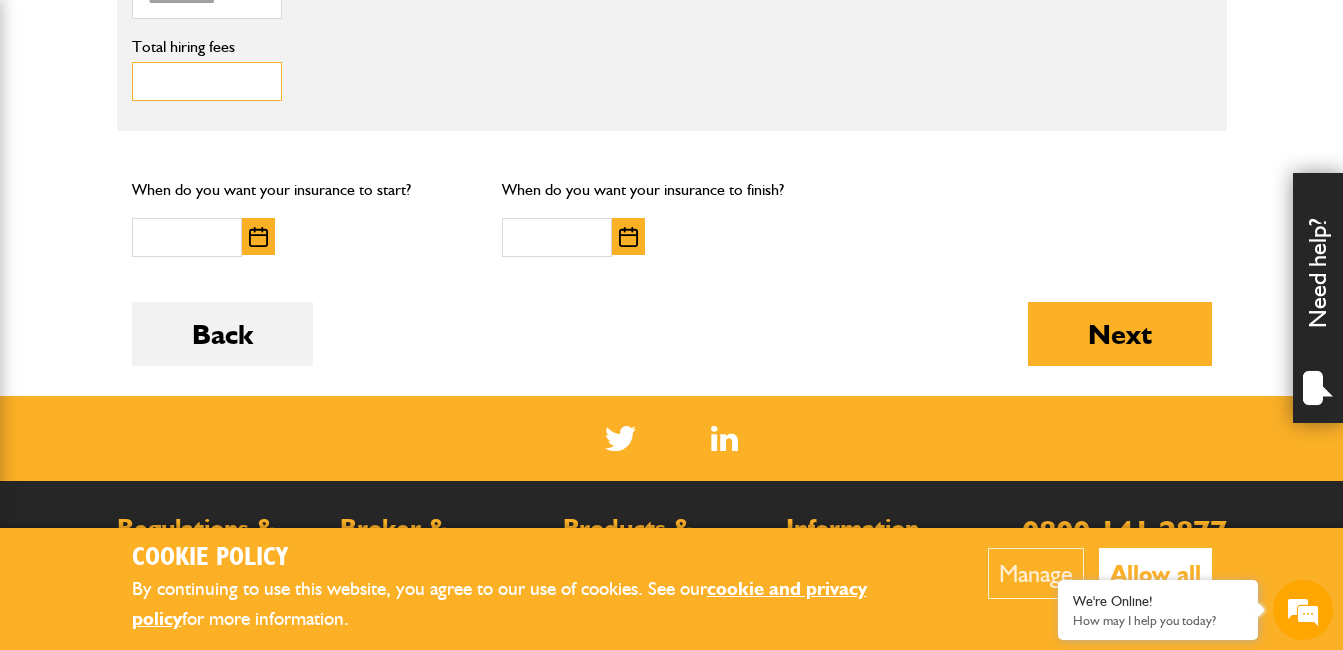 scroll, scrollTop: 1545, scrollLeft: 0, axis: vertical 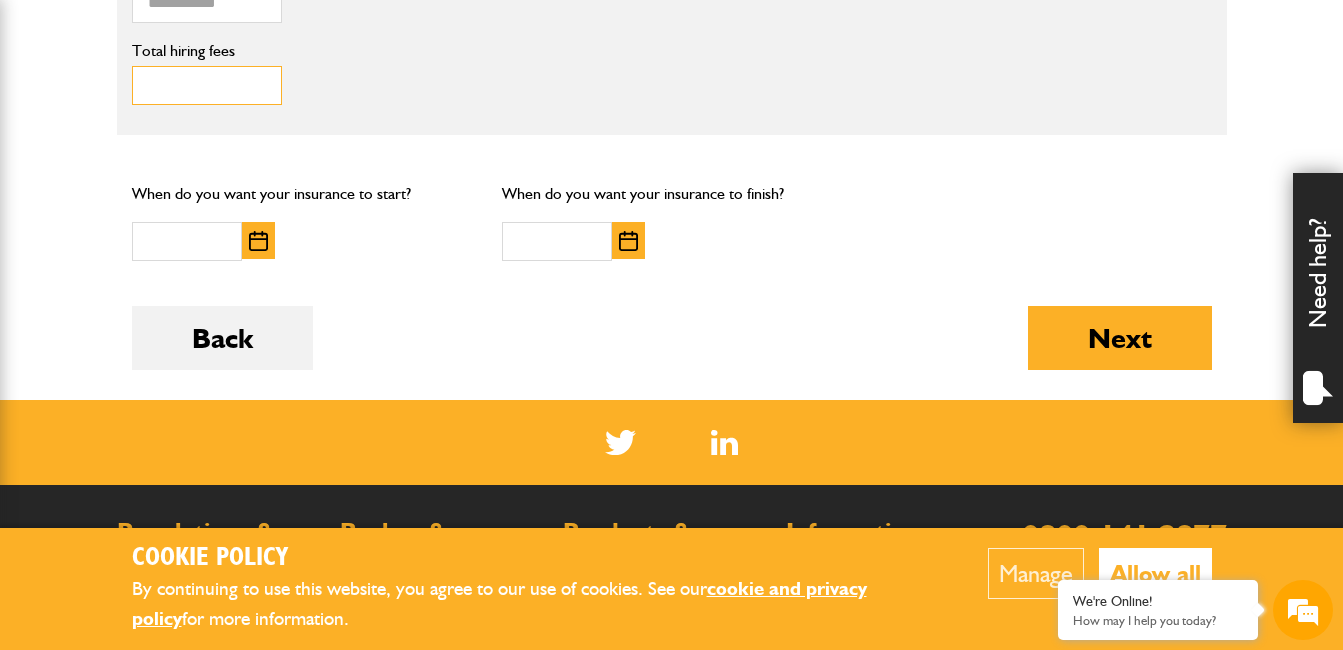 type on "***" 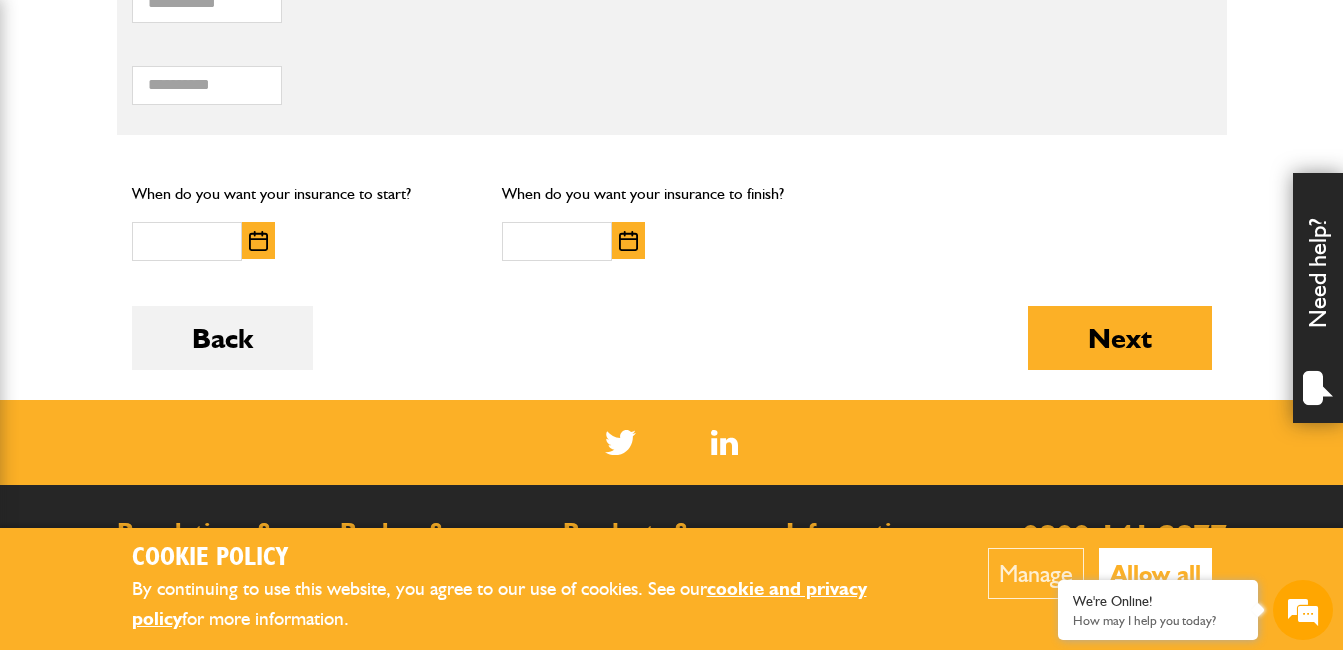 click at bounding box center (258, 241) 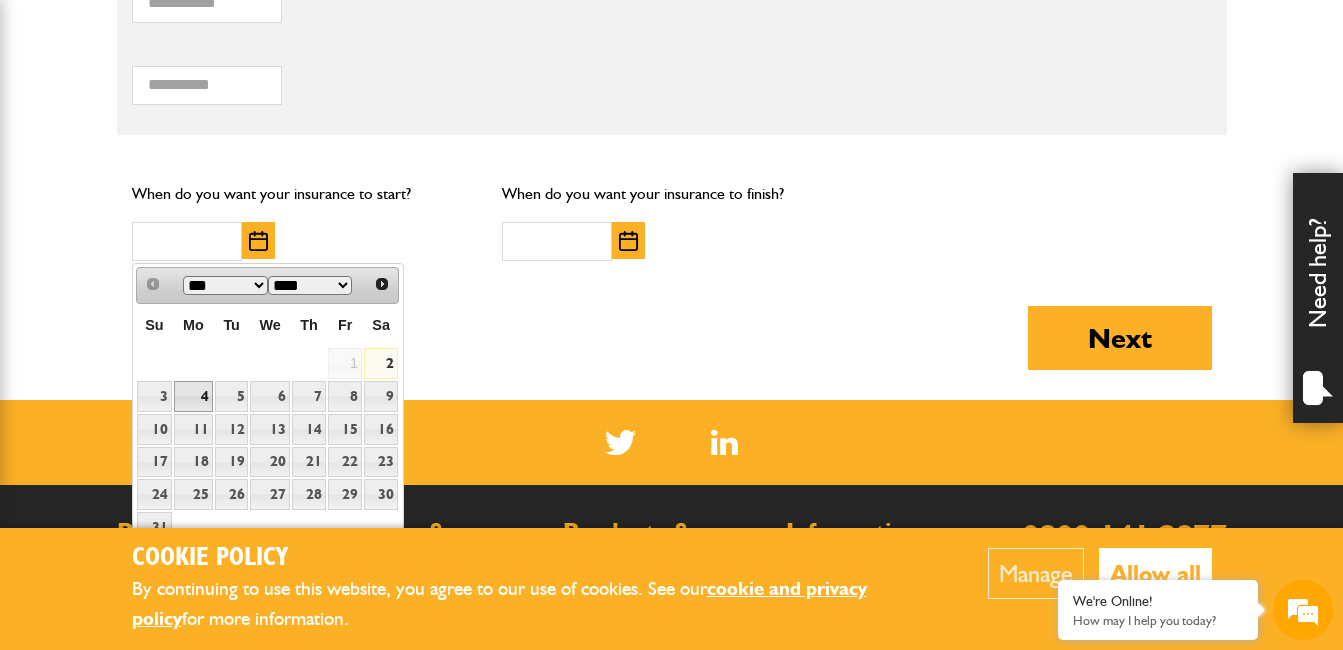 click on "4" at bounding box center [193, 396] 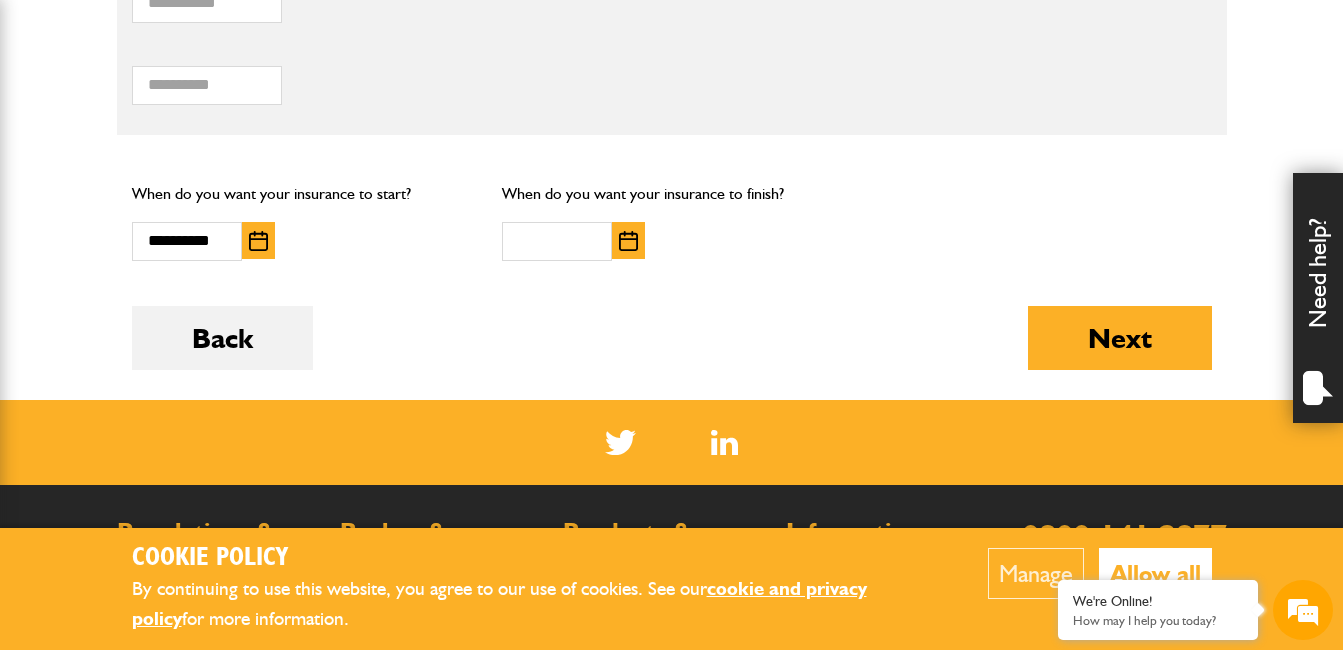 click at bounding box center [628, 241] 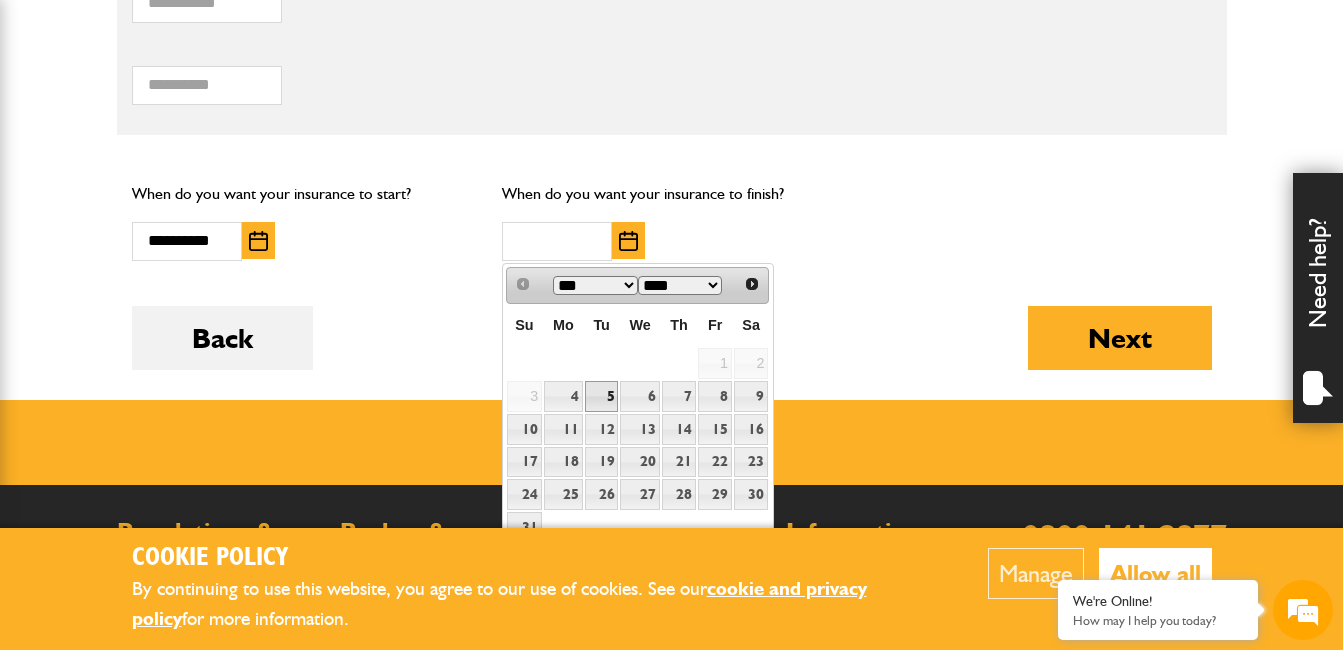 click on "5" at bounding box center (602, 396) 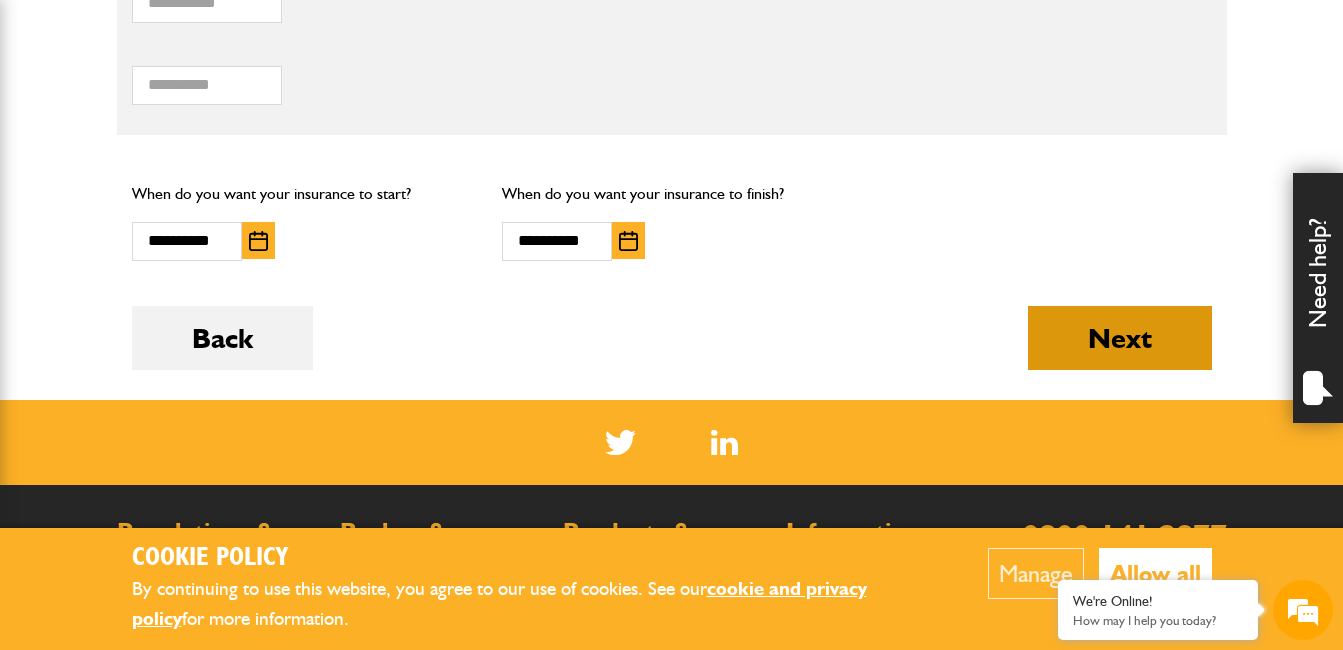 click on "Next" at bounding box center [1120, 338] 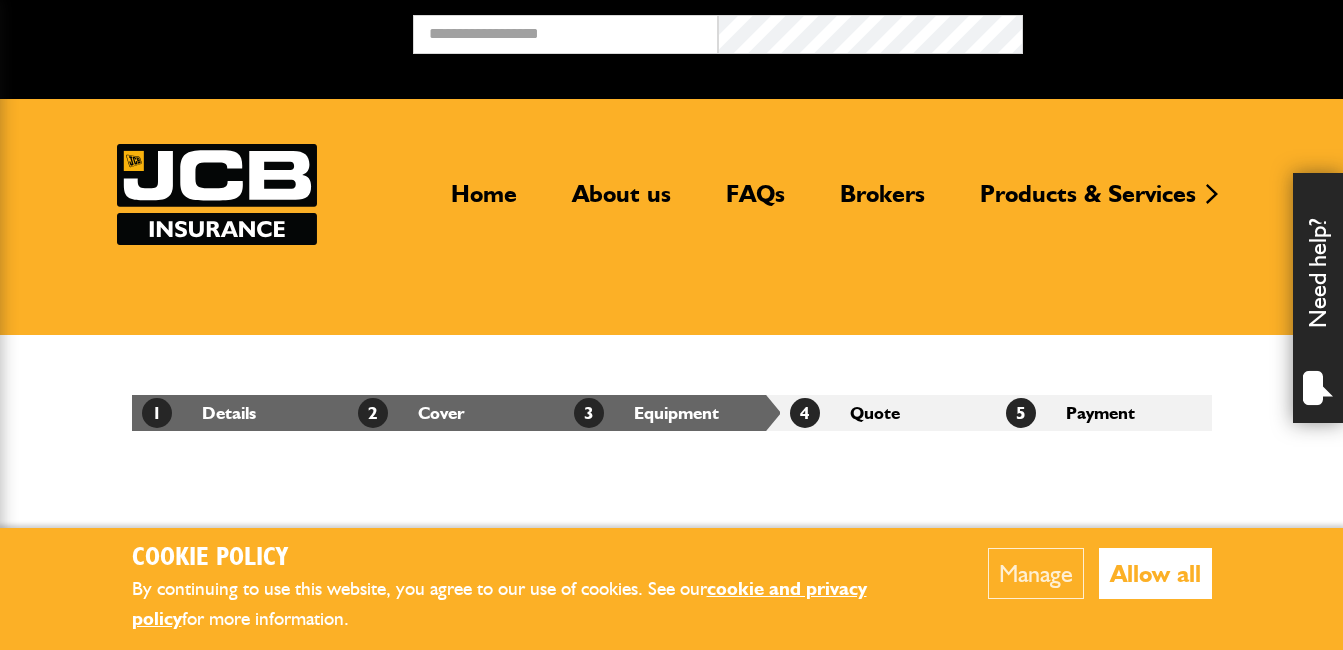 scroll, scrollTop: 0, scrollLeft: 0, axis: both 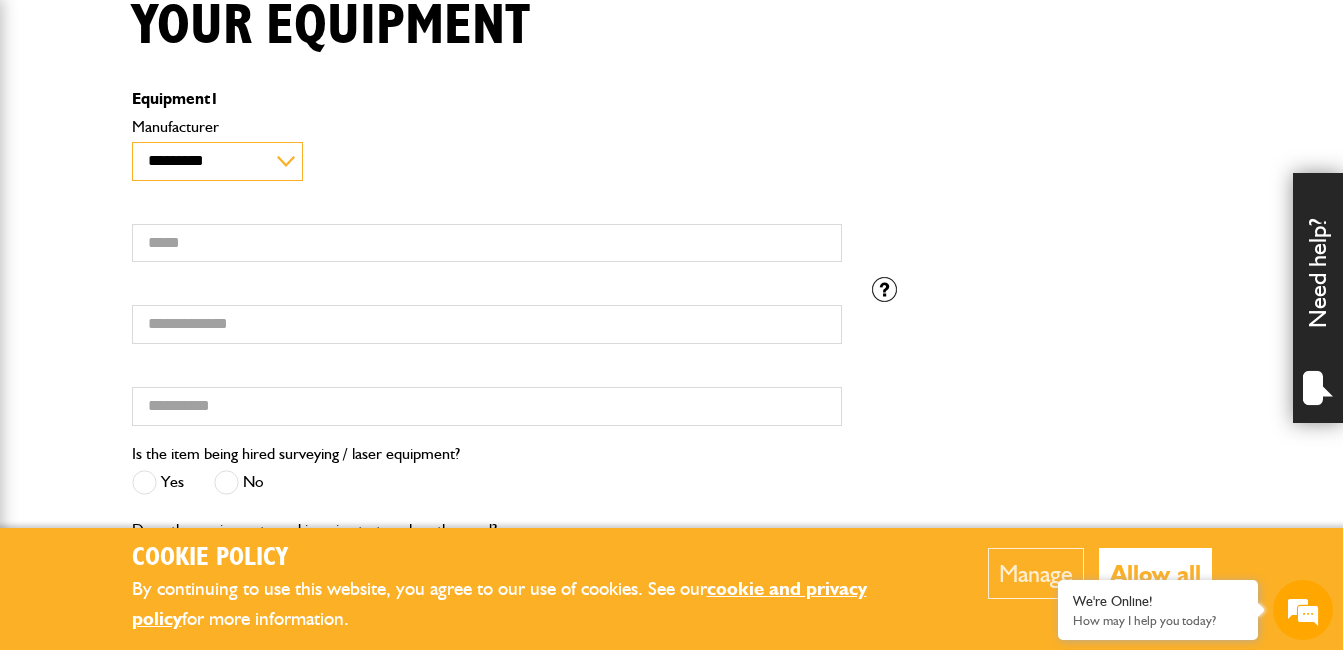 click on "**********" at bounding box center [217, 161] 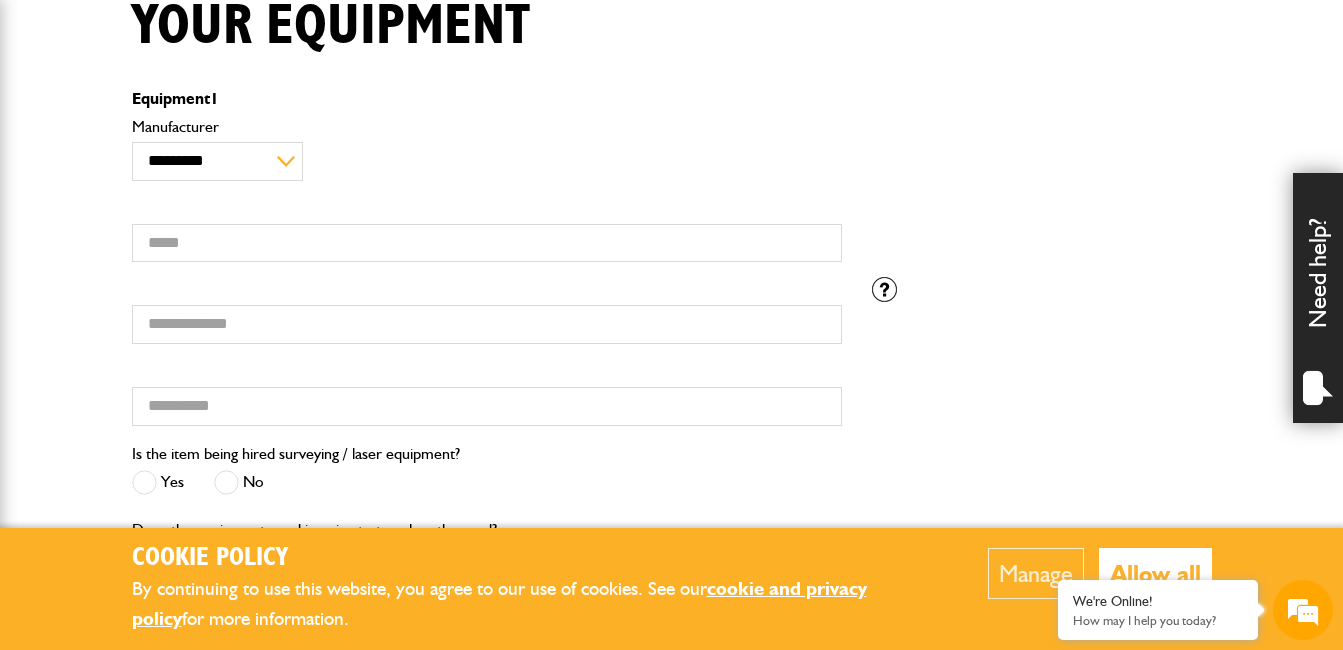 click on "Serial number
Hired from" at bounding box center [487, 359] 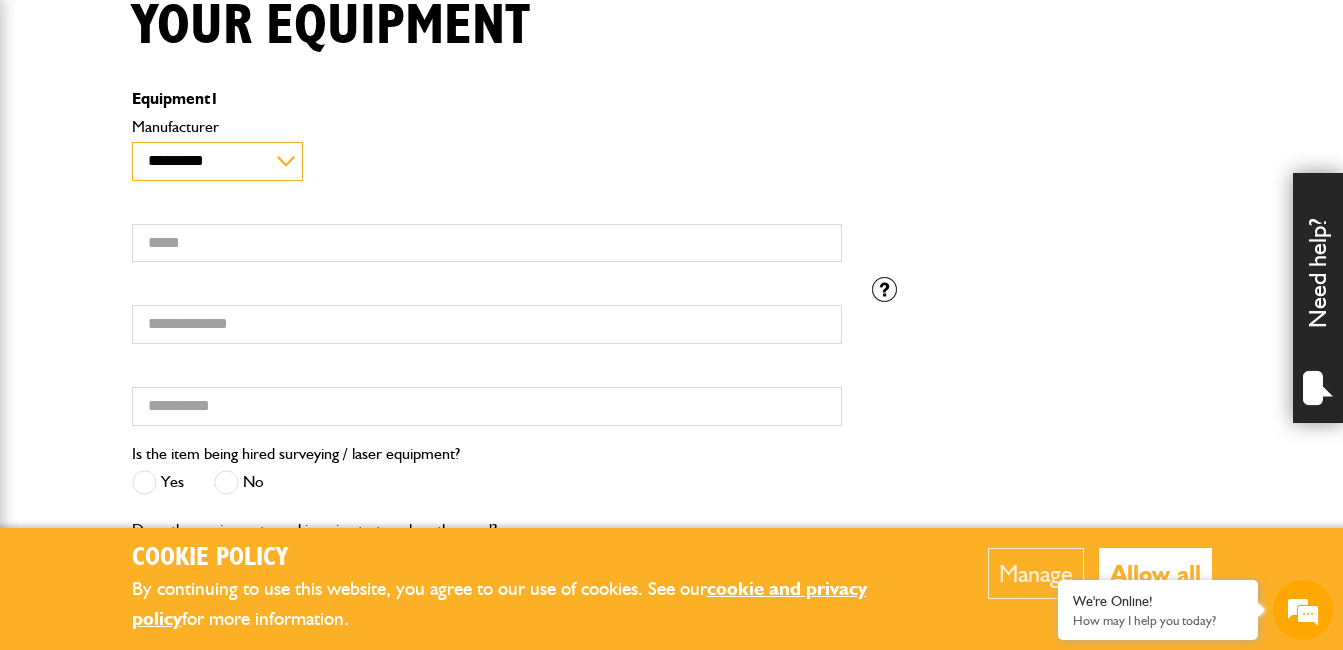 click on "**********" at bounding box center [217, 161] 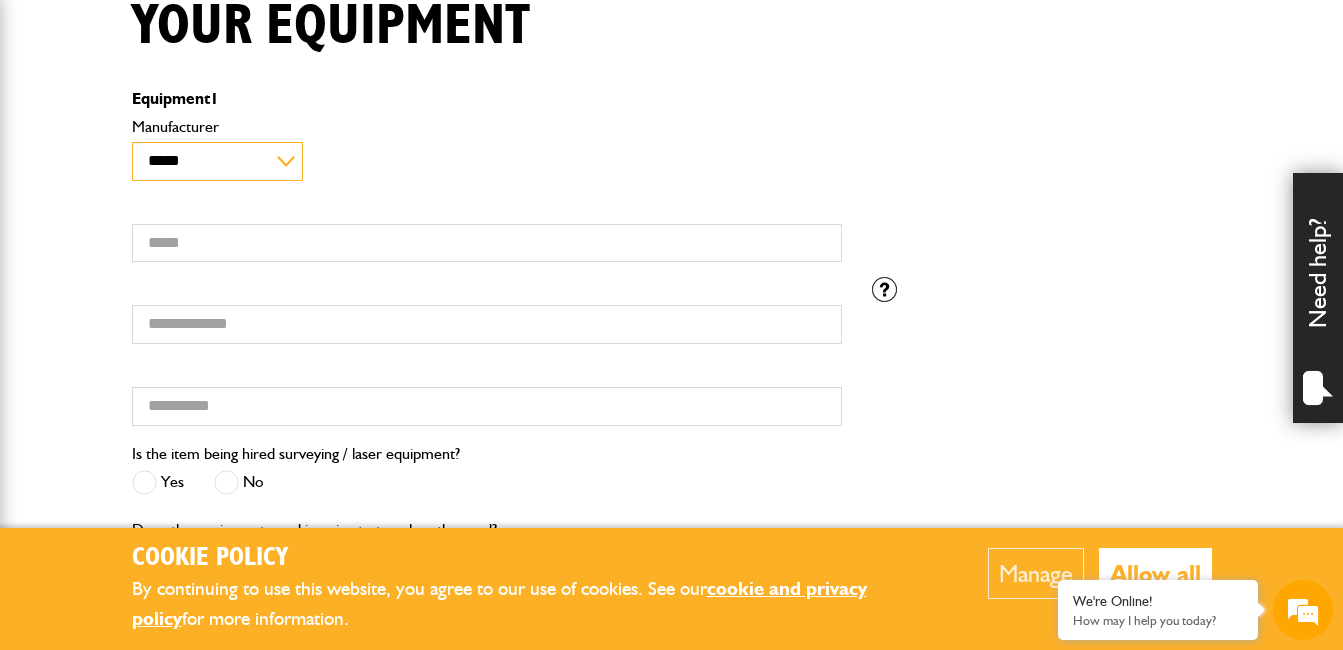 click on "**********" at bounding box center [217, 161] 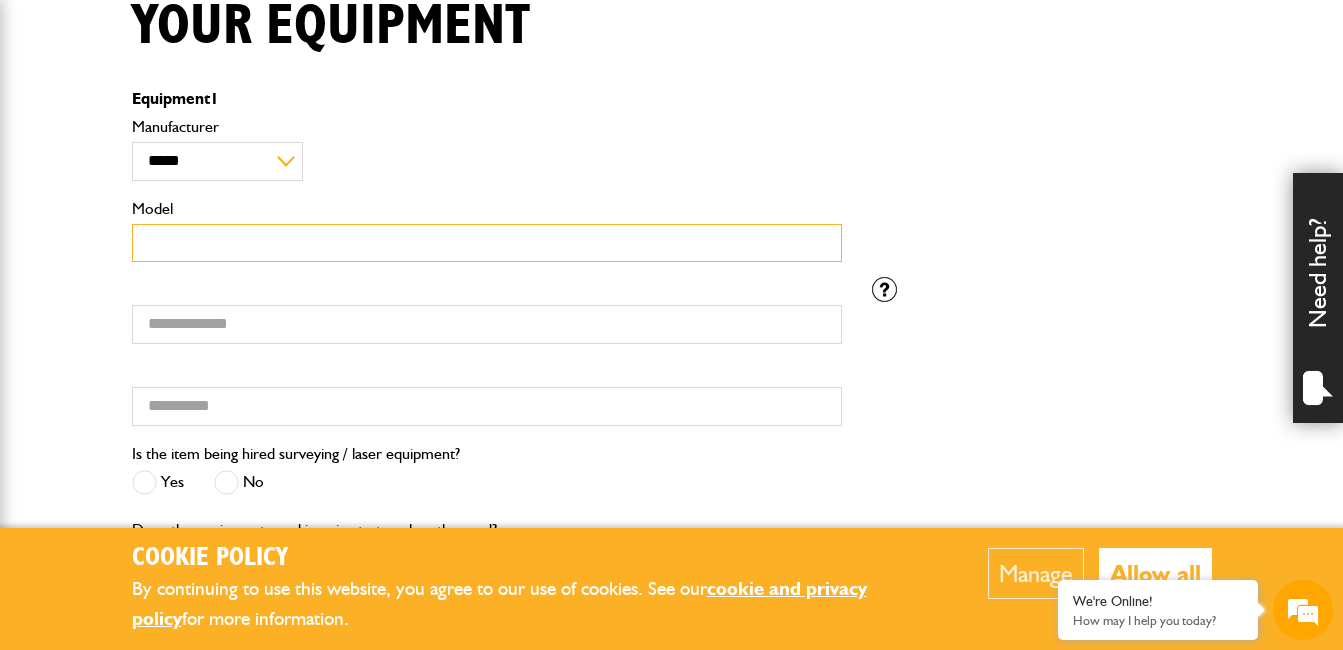 click on "Model" at bounding box center [487, 243] 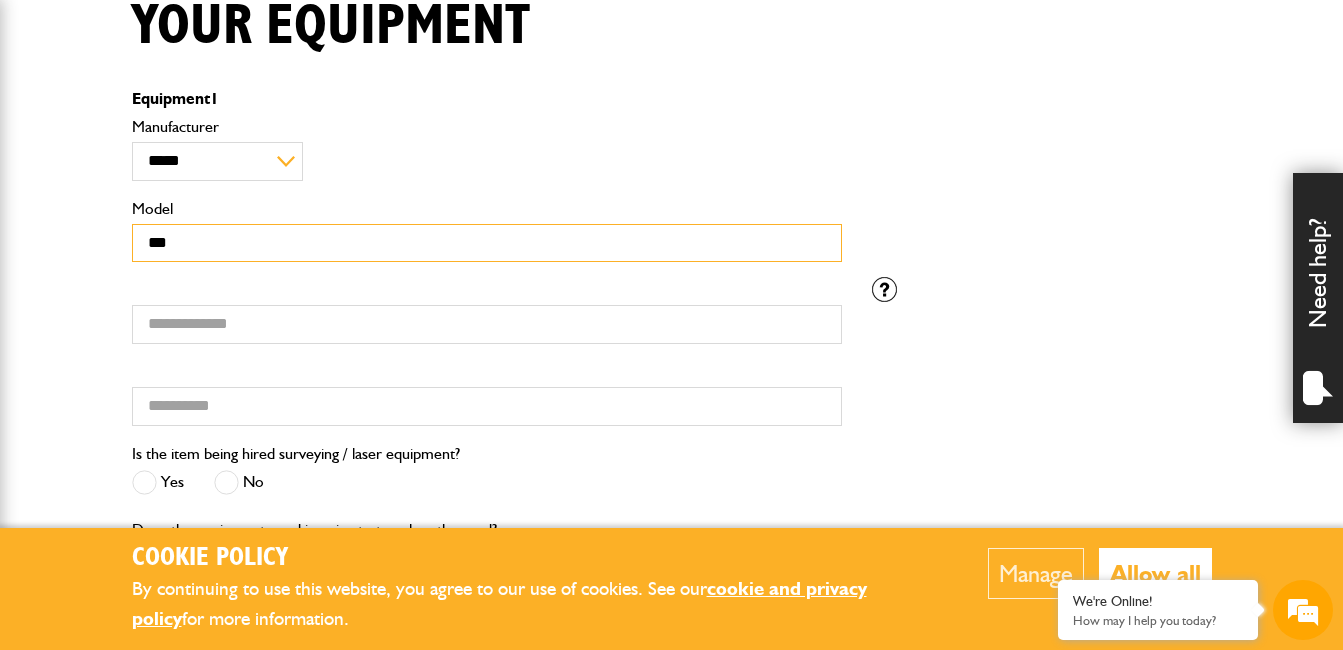 type on "***" 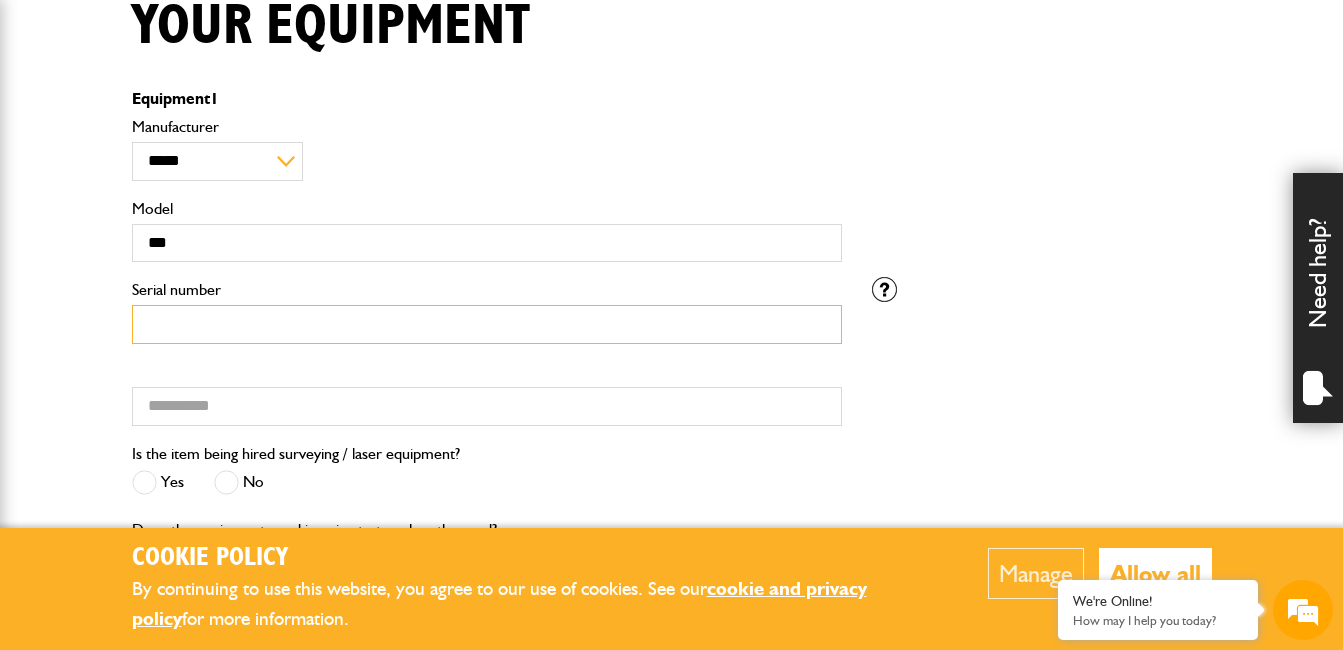 click on "Serial number" at bounding box center [487, 324] 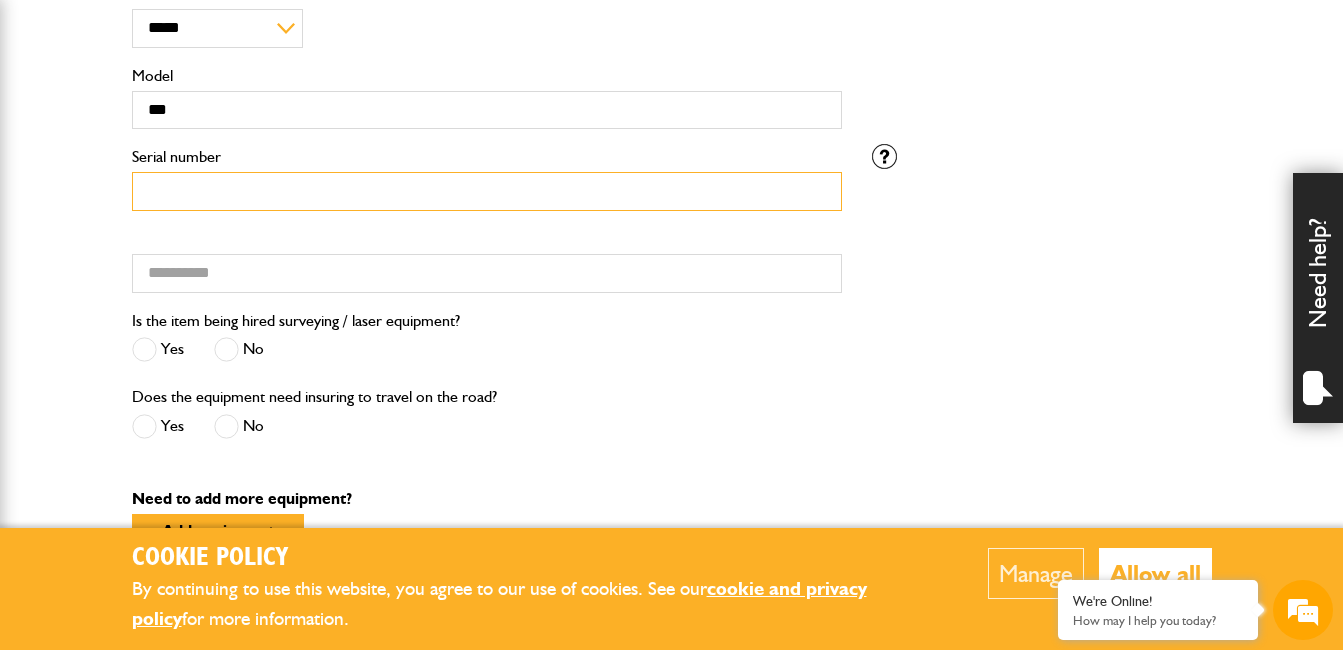scroll, scrollTop: 664, scrollLeft: 0, axis: vertical 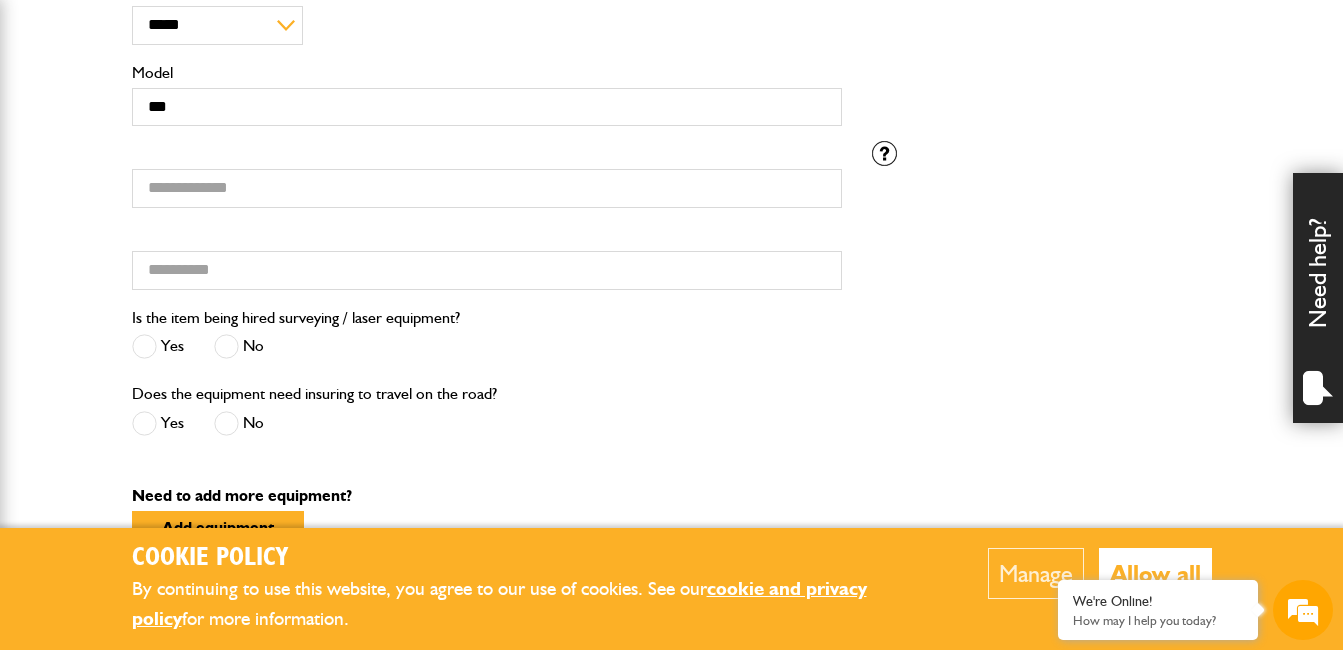 click on "Yes
No" at bounding box center (296, 349) 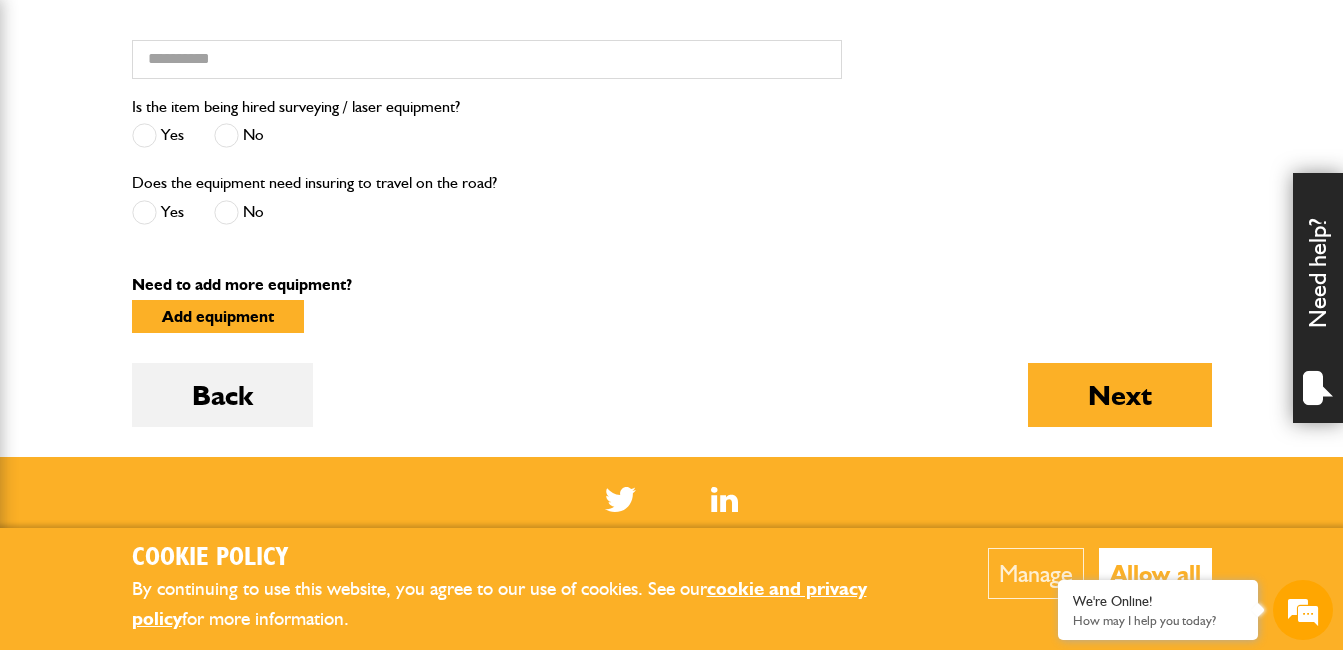 scroll, scrollTop: 881, scrollLeft: 0, axis: vertical 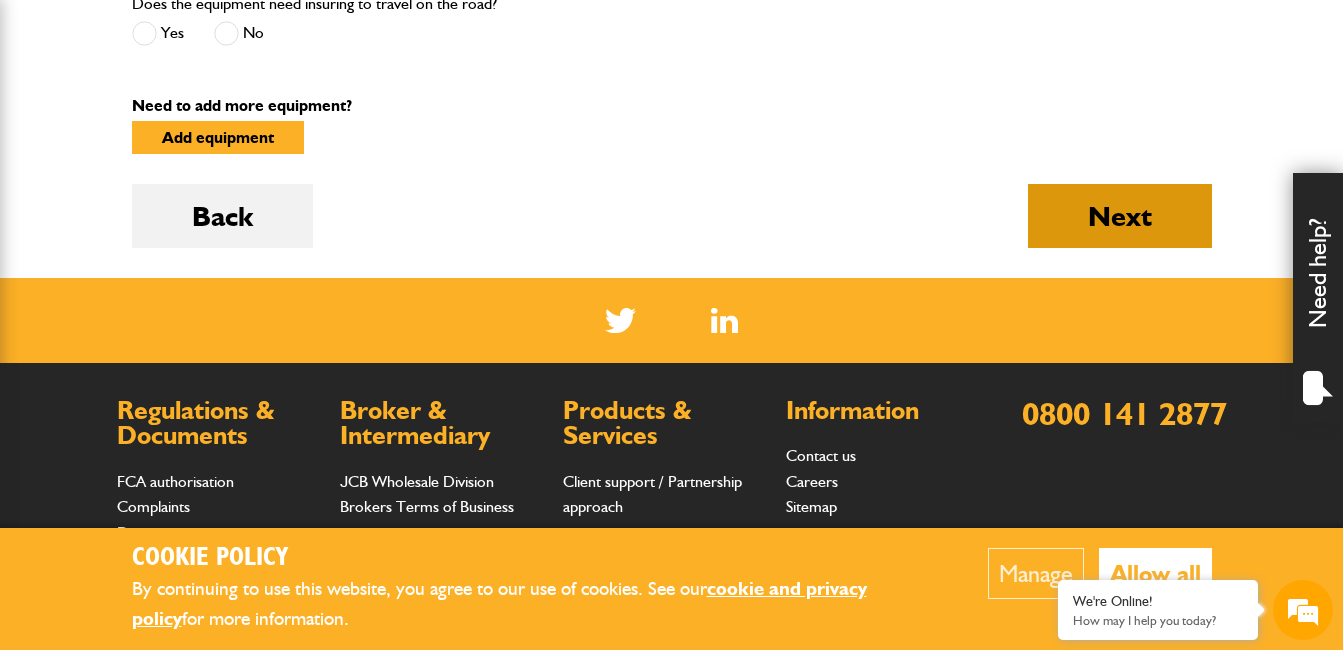 click on "Next" at bounding box center (1120, 216) 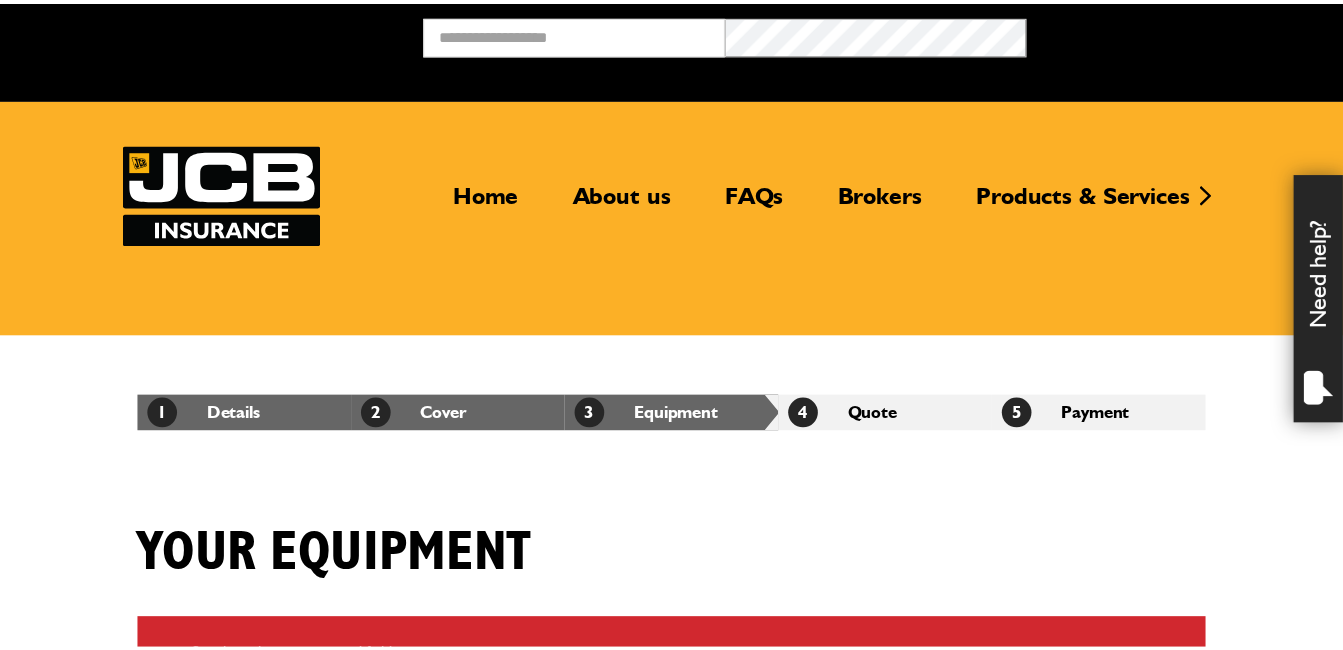 scroll, scrollTop: 0, scrollLeft: 0, axis: both 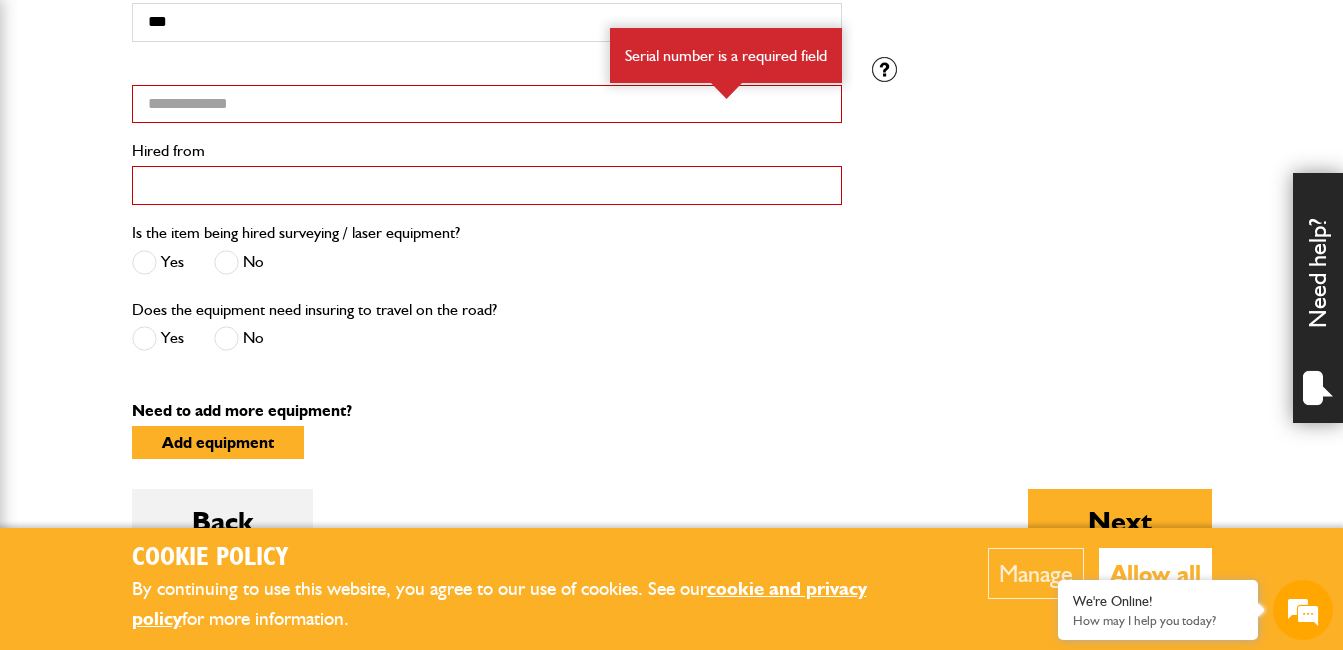 click on "Hired from" at bounding box center (487, 185) 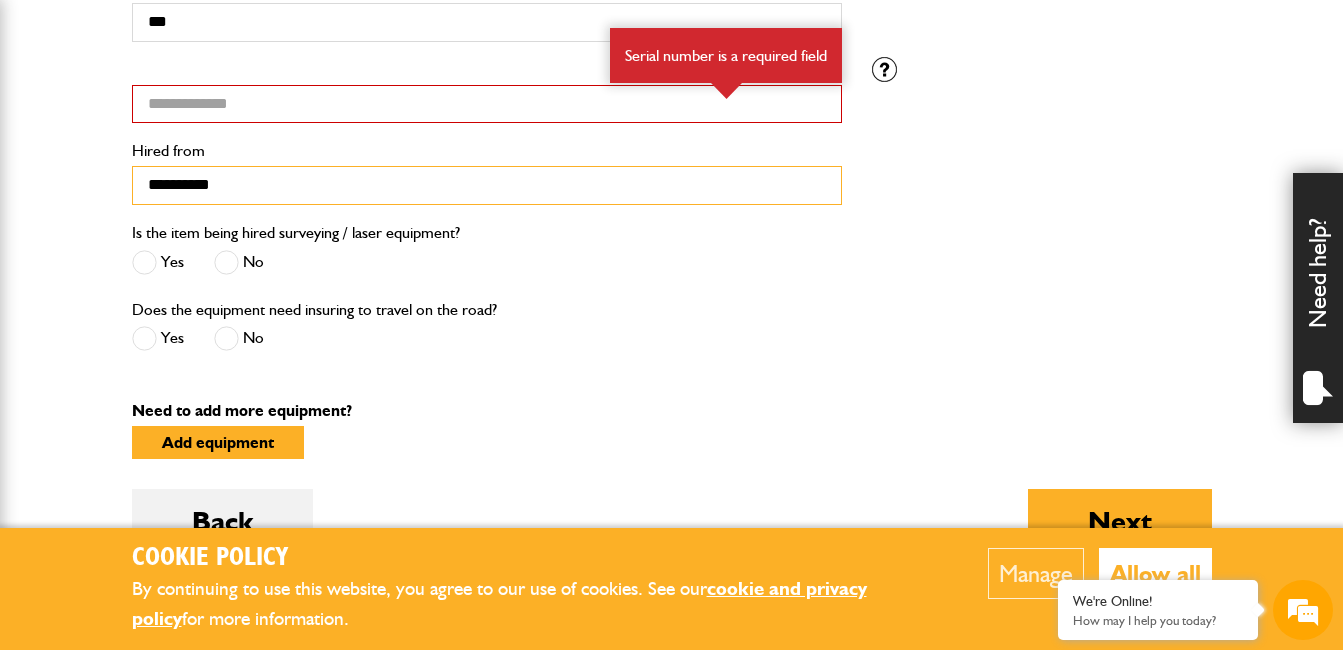 scroll, scrollTop: 0, scrollLeft: 0, axis: both 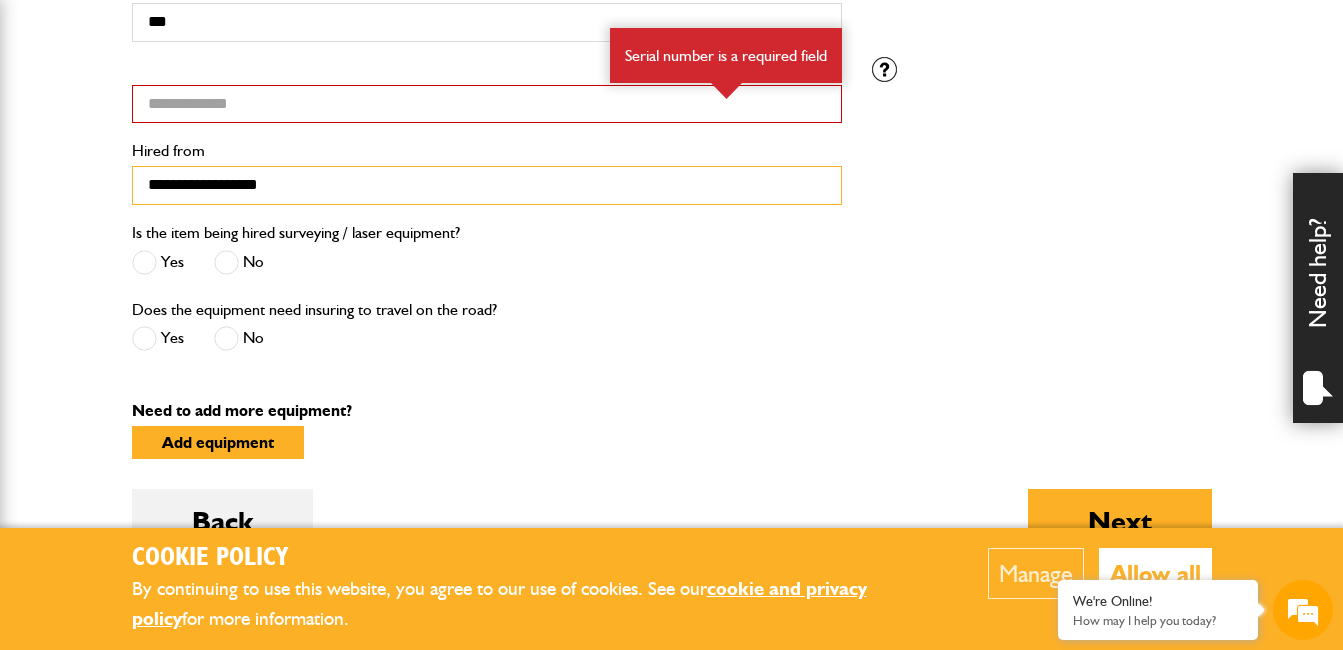 type on "**********" 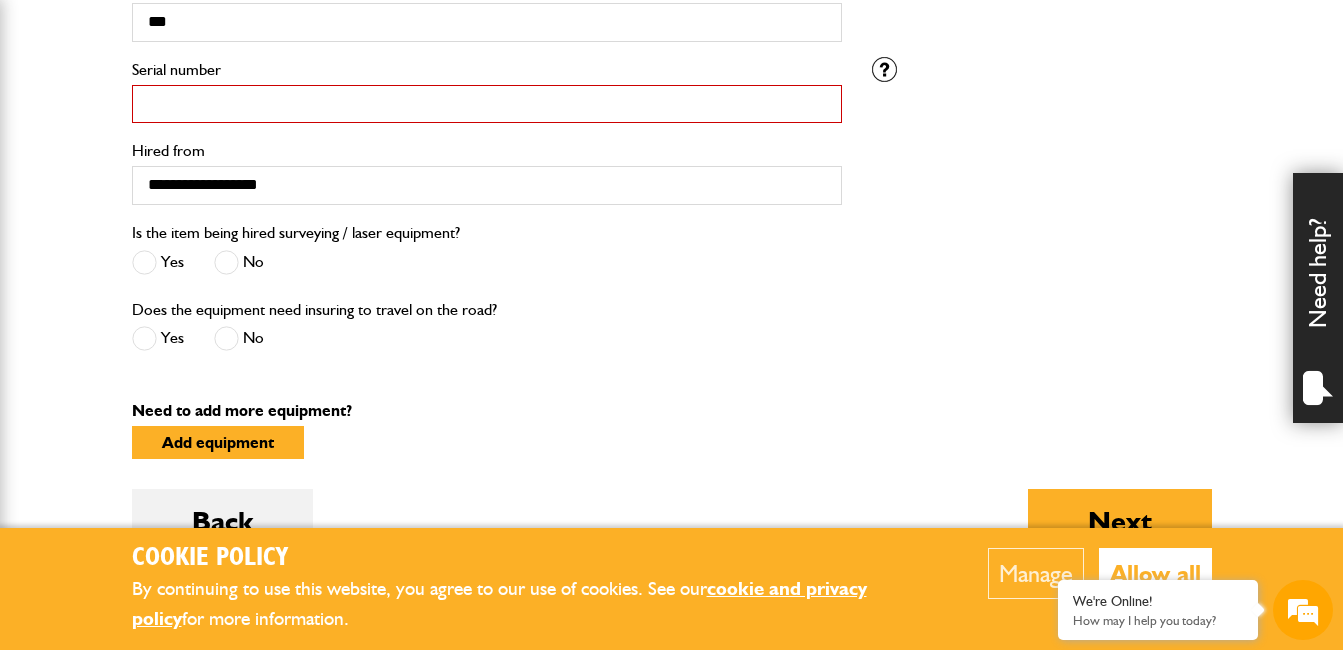 click on "Serial number" at bounding box center (487, 104) 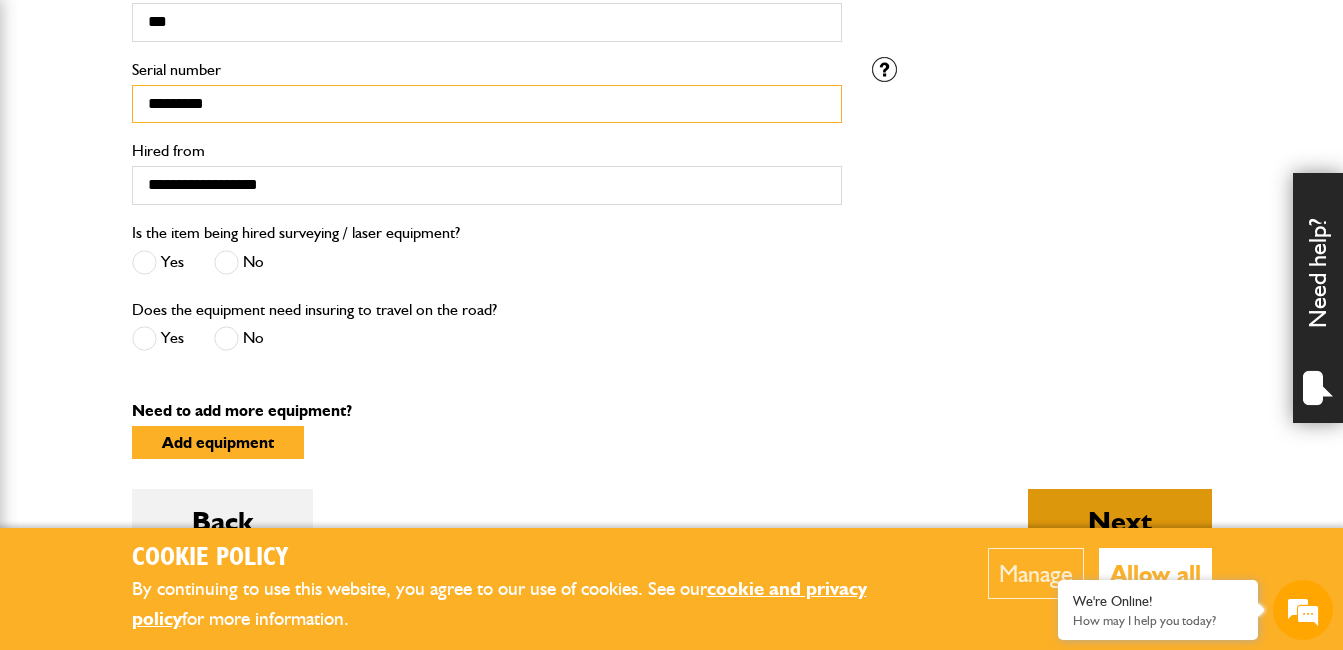 type on "*********" 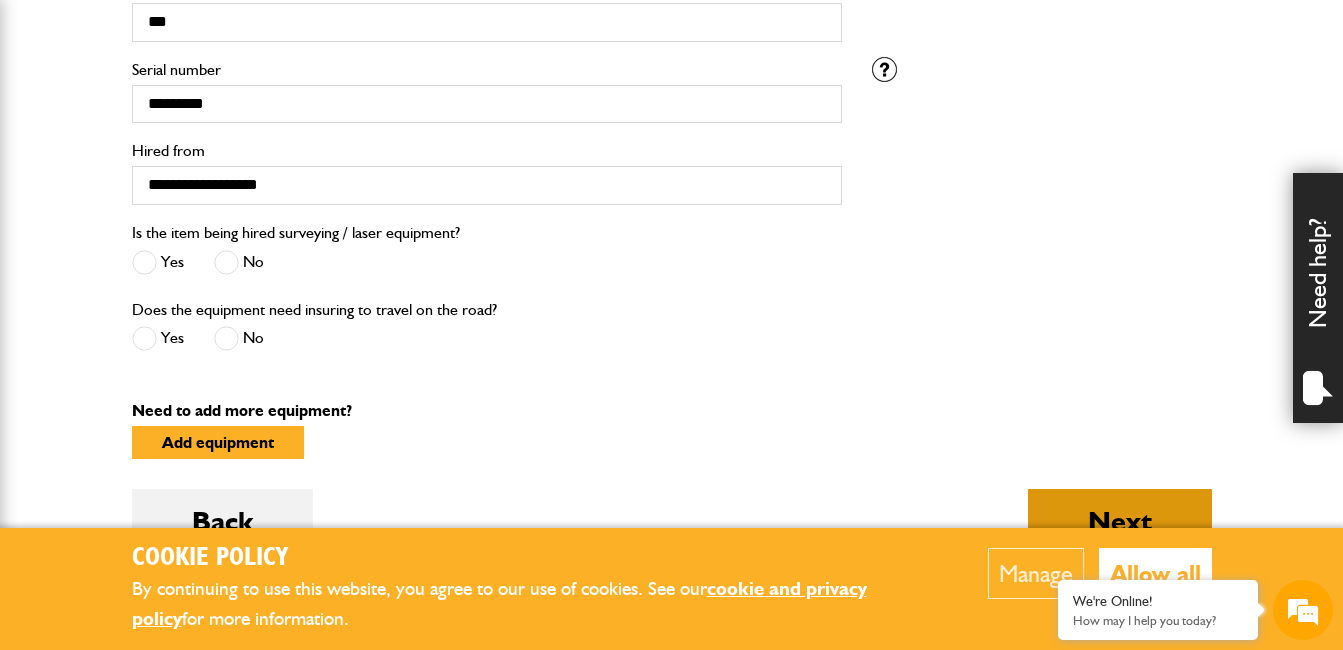 click on "Next" at bounding box center [1120, 521] 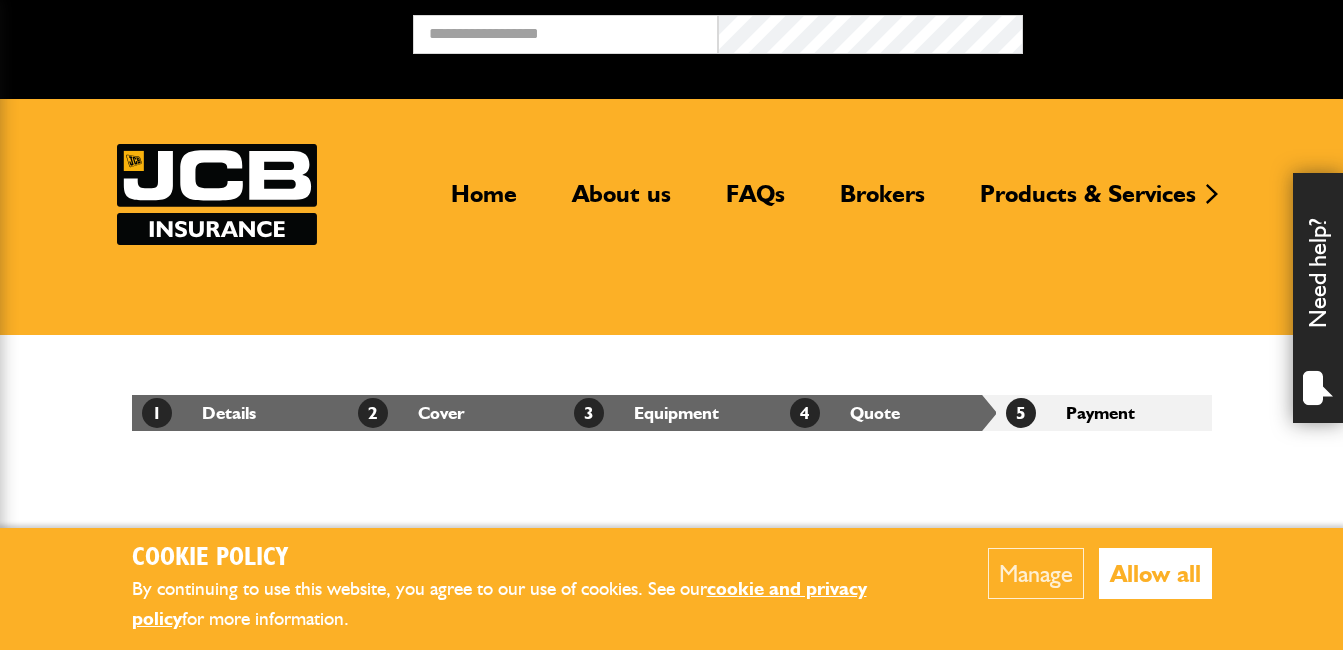 scroll, scrollTop: 0, scrollLeft: 0, axis: both 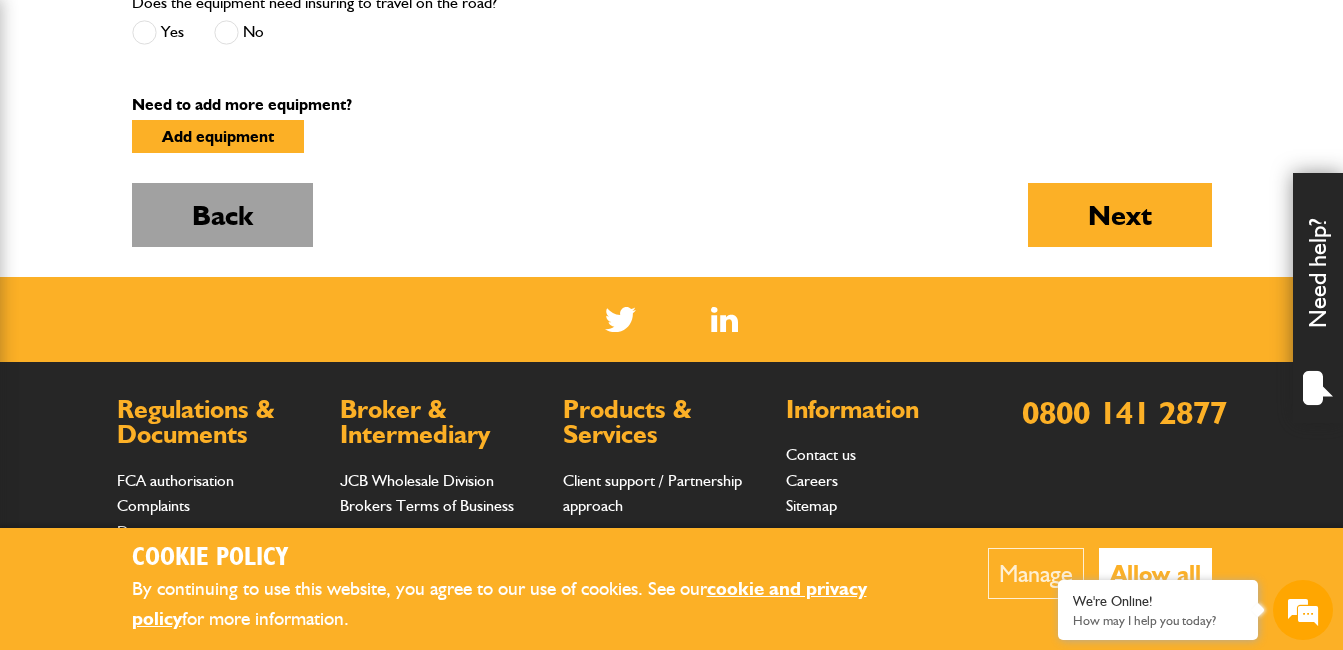 click on "Back" at bounding box center (222, 215) 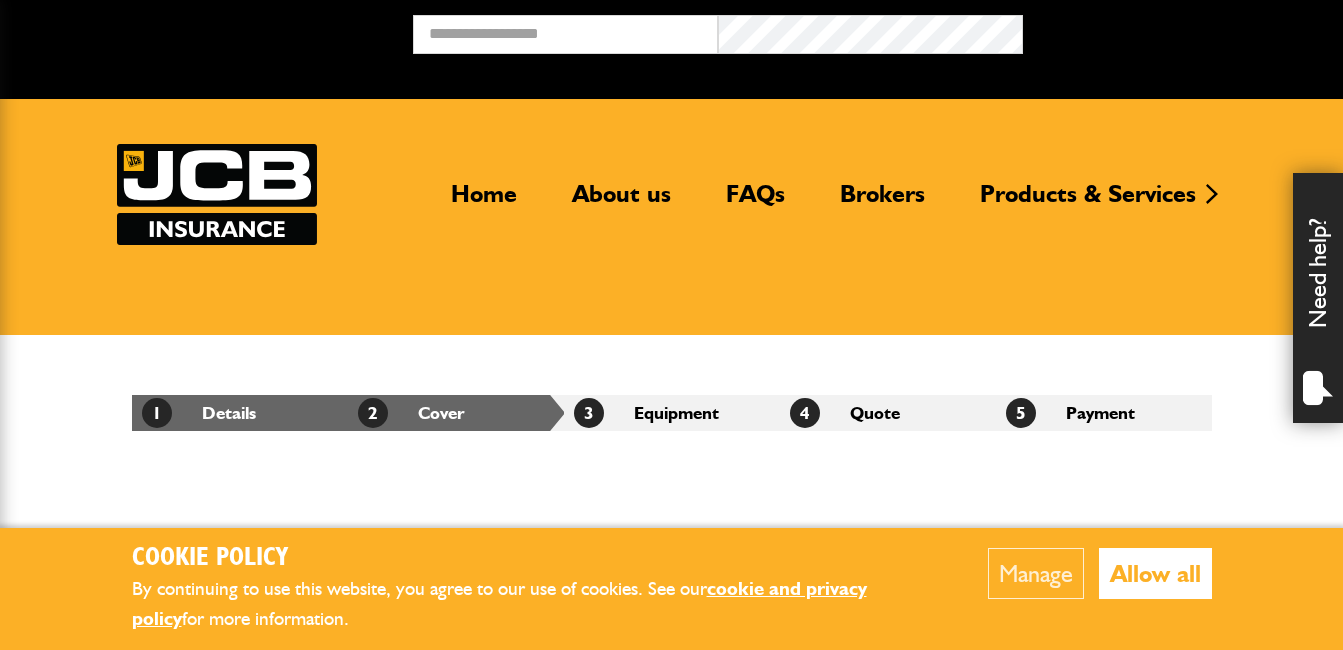 scroll, scrollTop: 0, scrollLeft: 0, axis: both 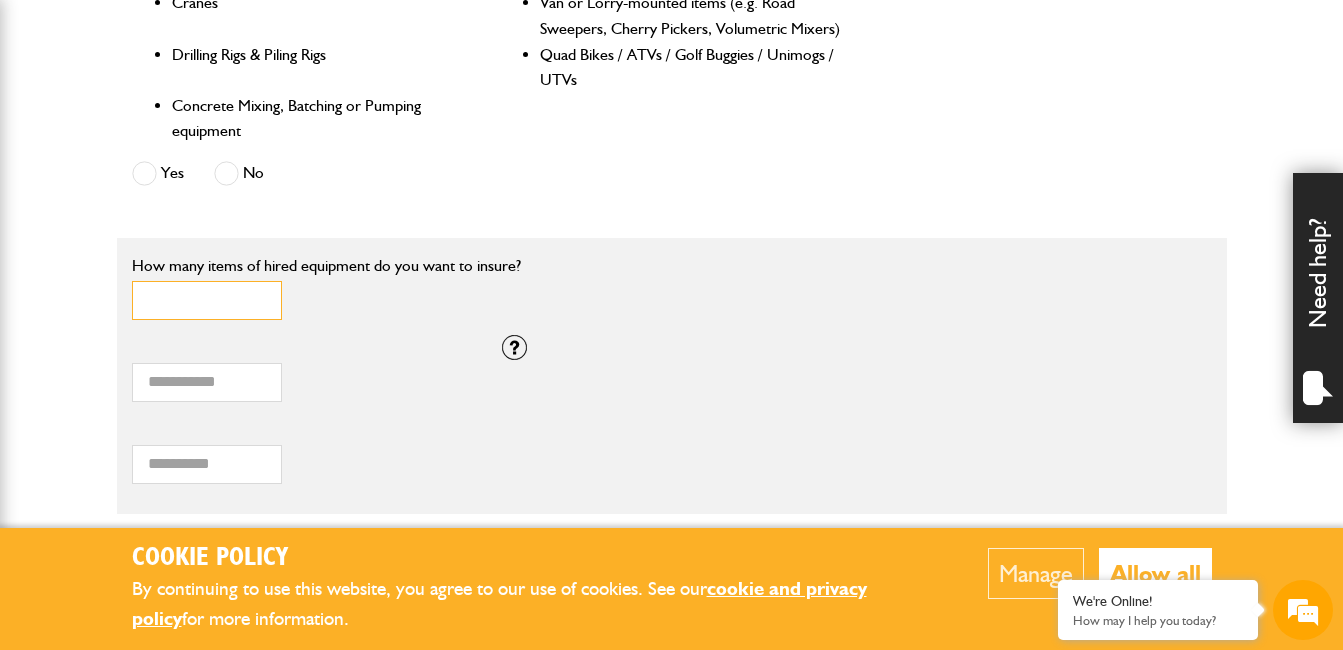 click on "*" at bounding box center [207, 300] 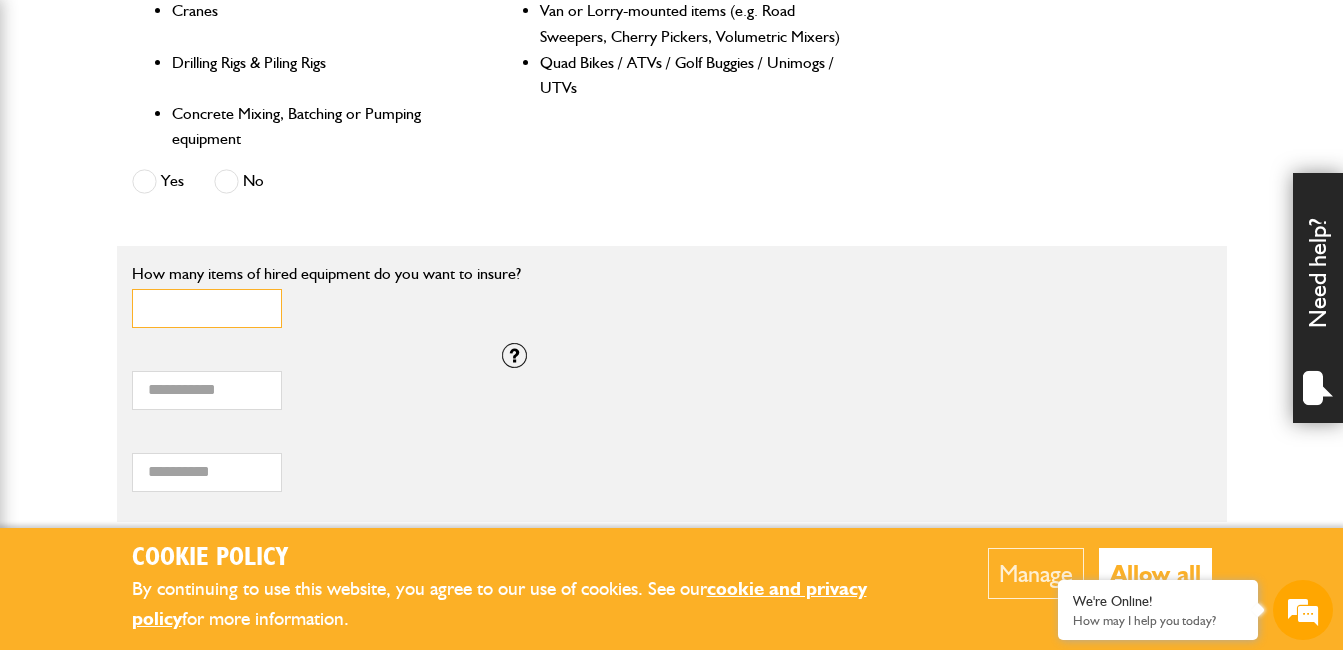 scroll, scrollTop: 1649, scrollLeft: 0, axis: vertical 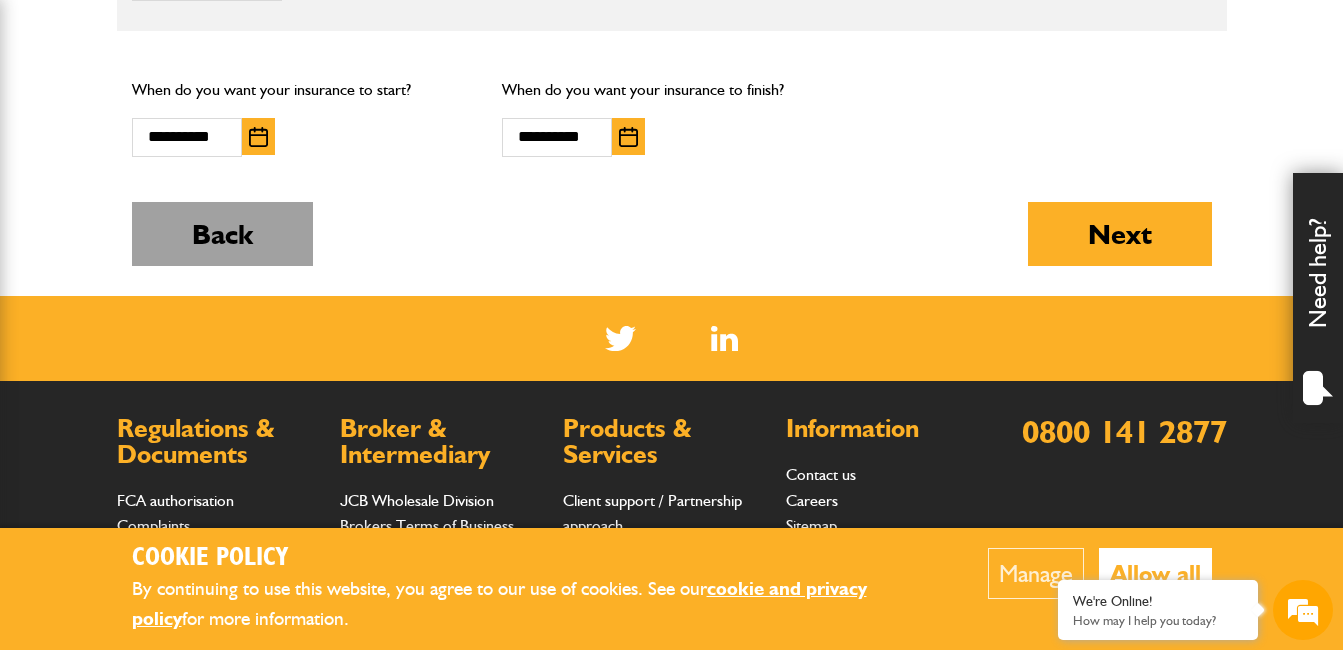 click on "Back" at bounding box center [222, 234] 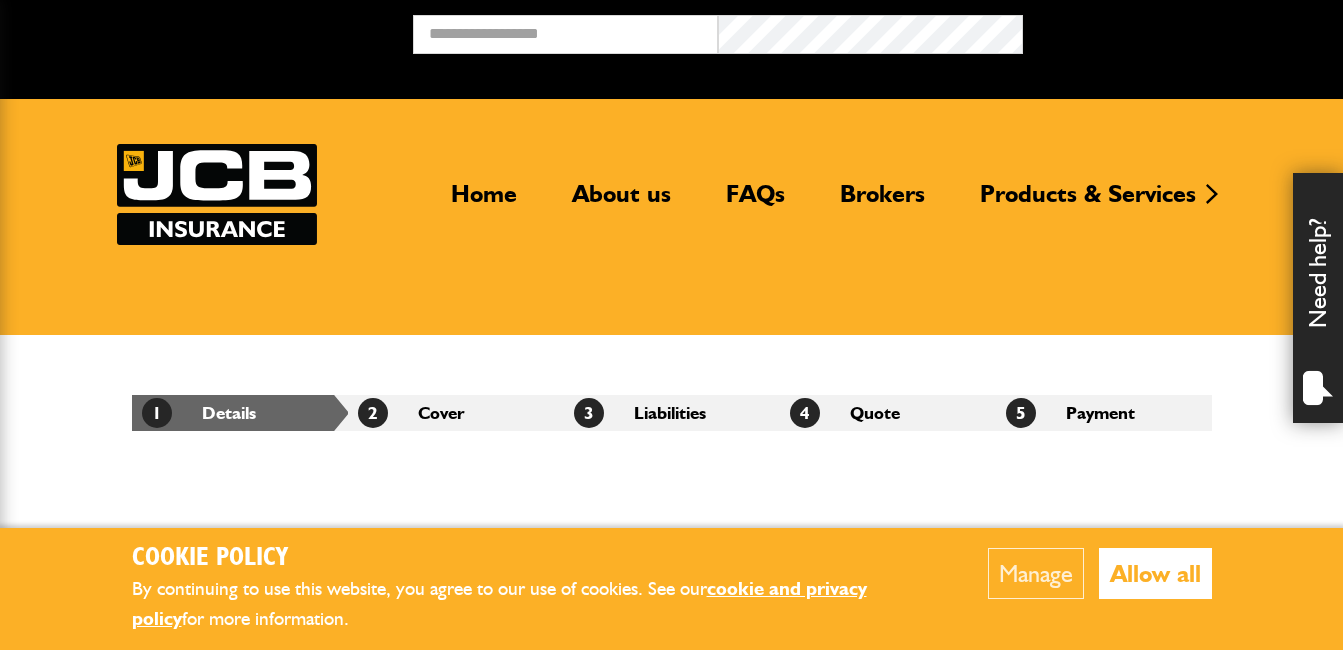 scroll, scrollTop: 0, scrollLeft: 0, axis: both 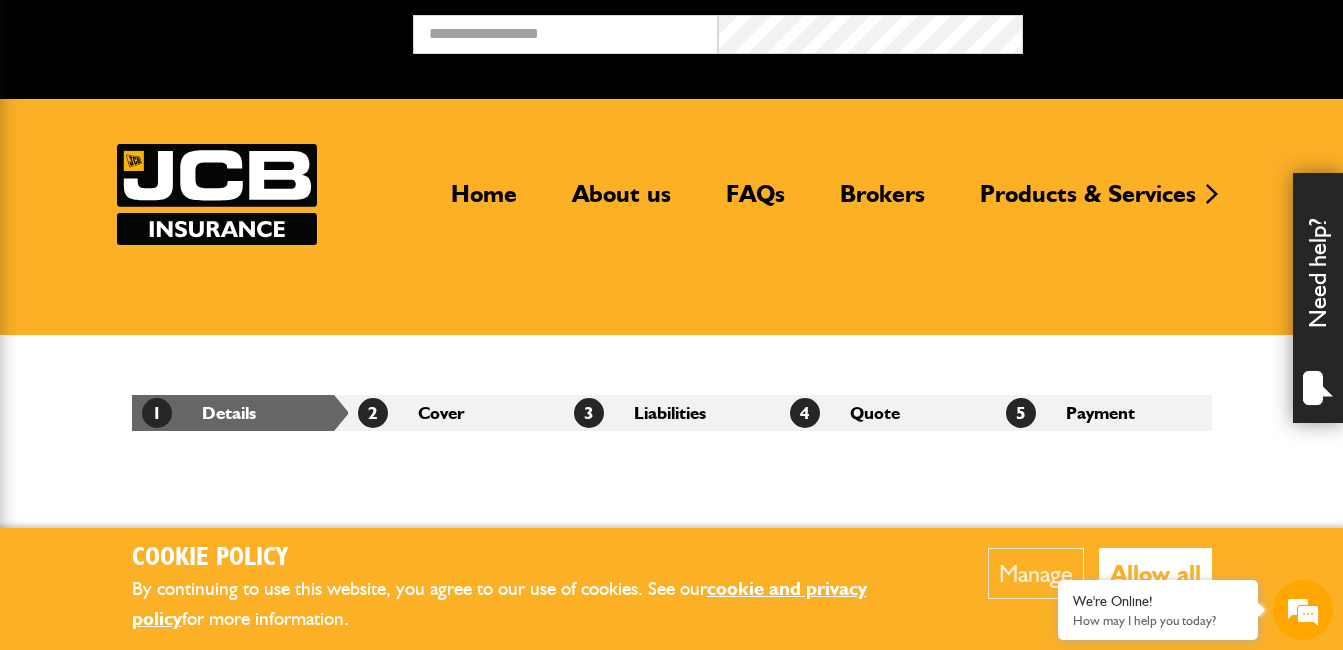 click on "2 Cover" at bounding box center (456, 413) 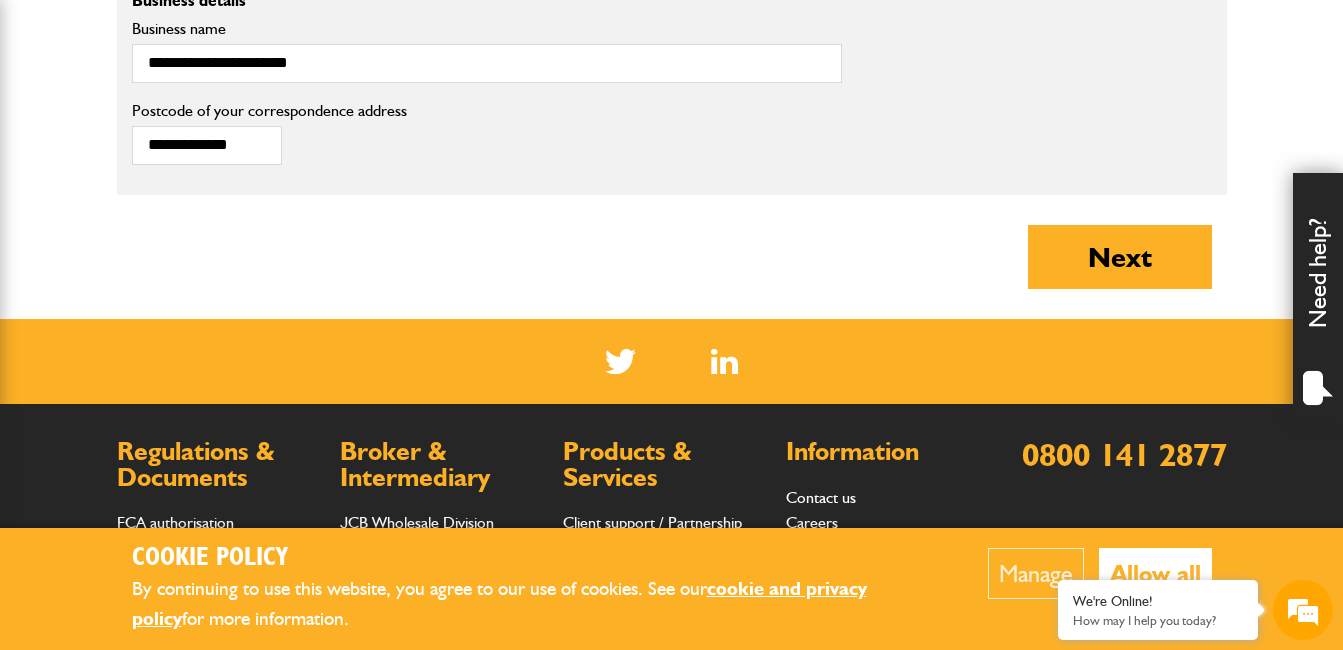 scroll, scrollTop: 1660, scrollLeft: 0, axis: vertical 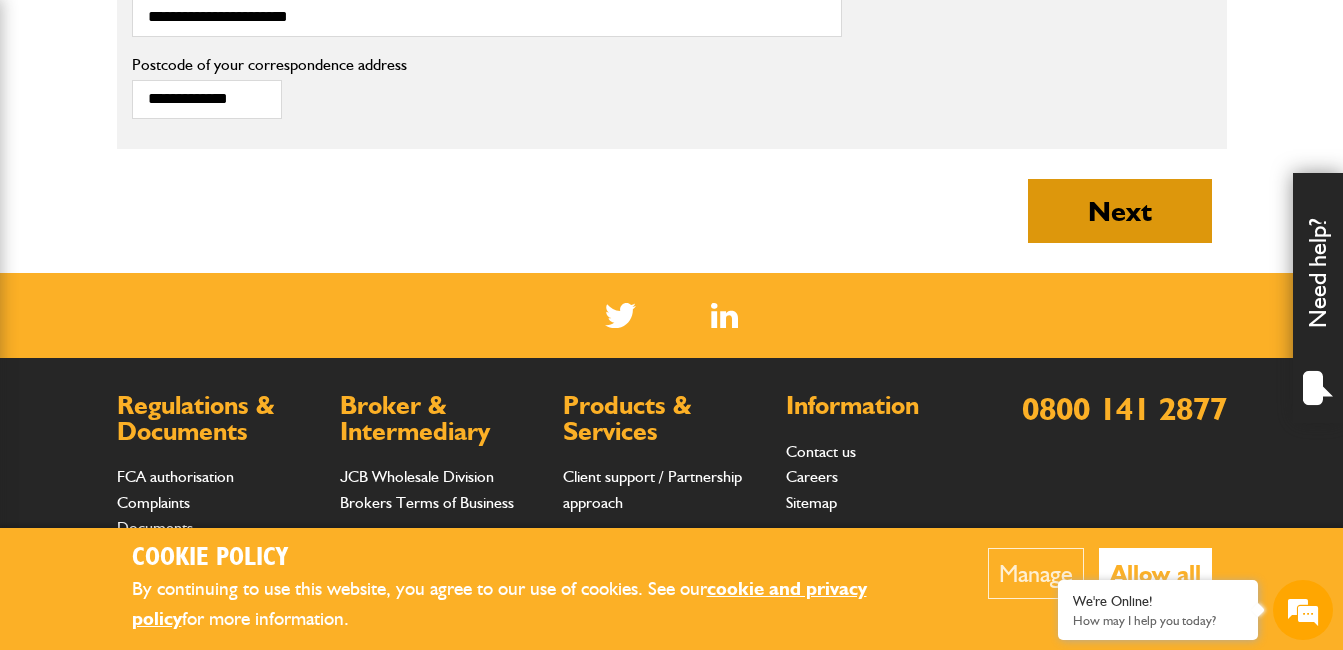 click on "Next" at bounding box center (1120, 211) 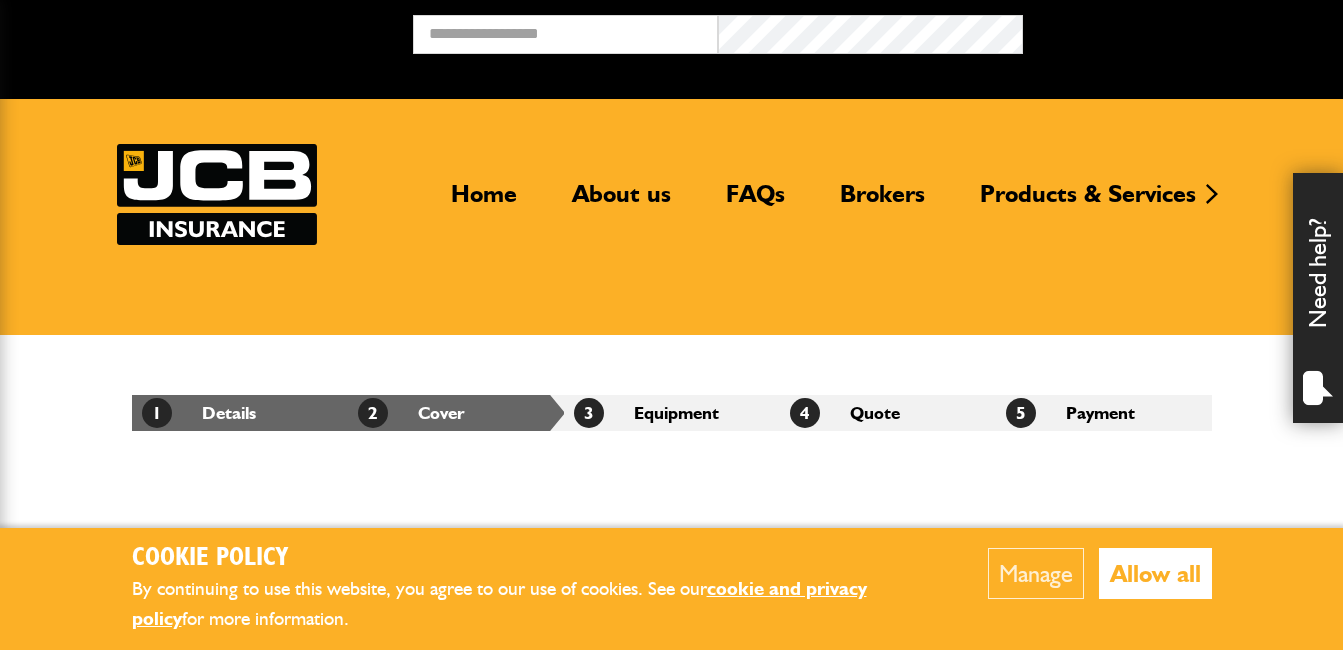 scroll, scrollTop: 0, scrollLeft: 0, axis: both 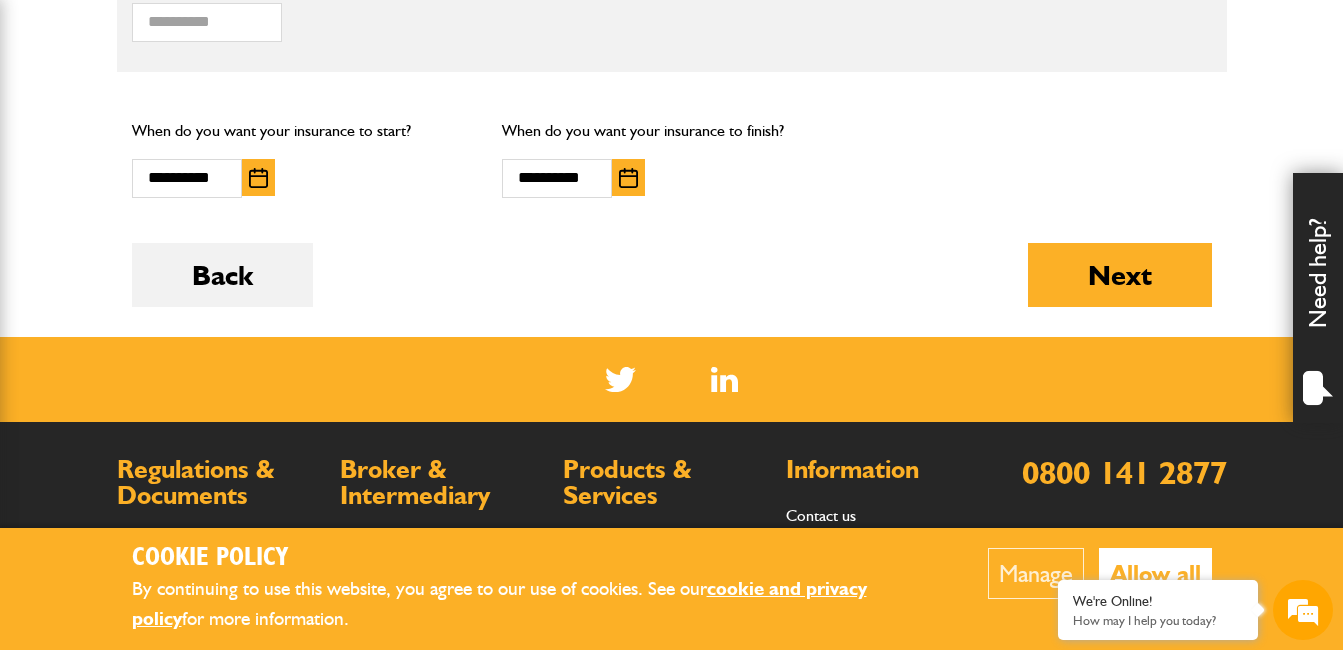 click at bounding box center (628, 178) 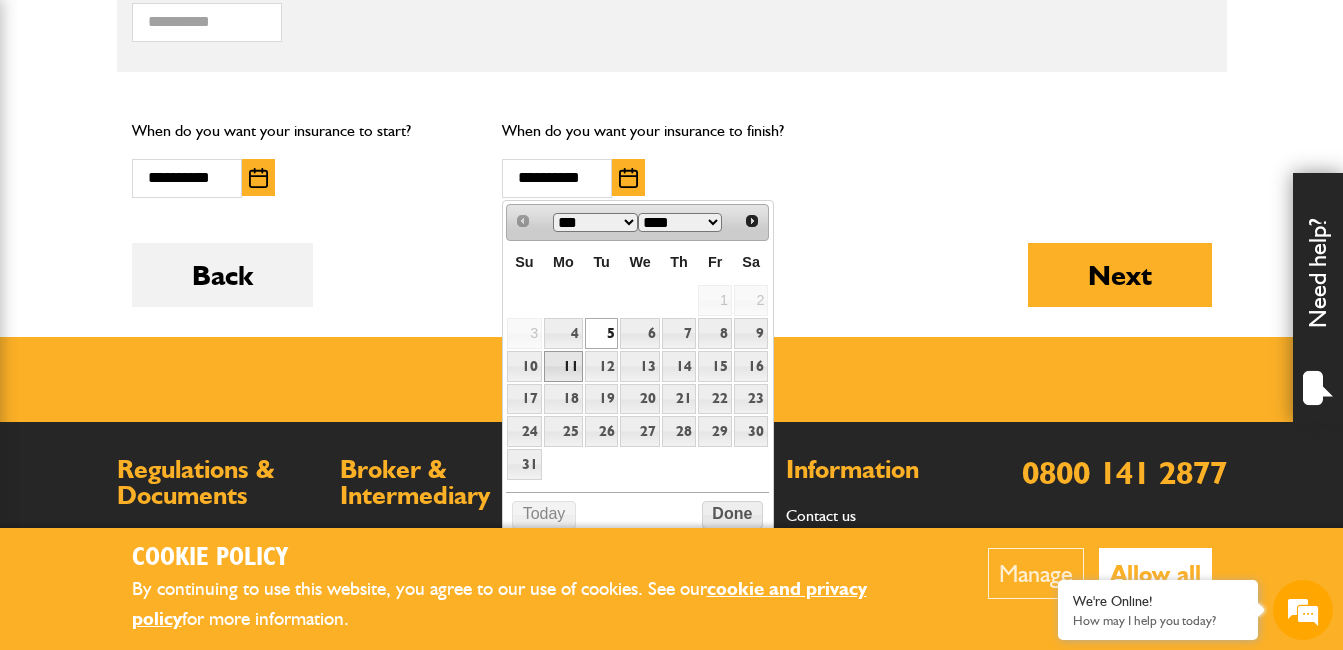 click on "11" at bounding box center [563, 366] 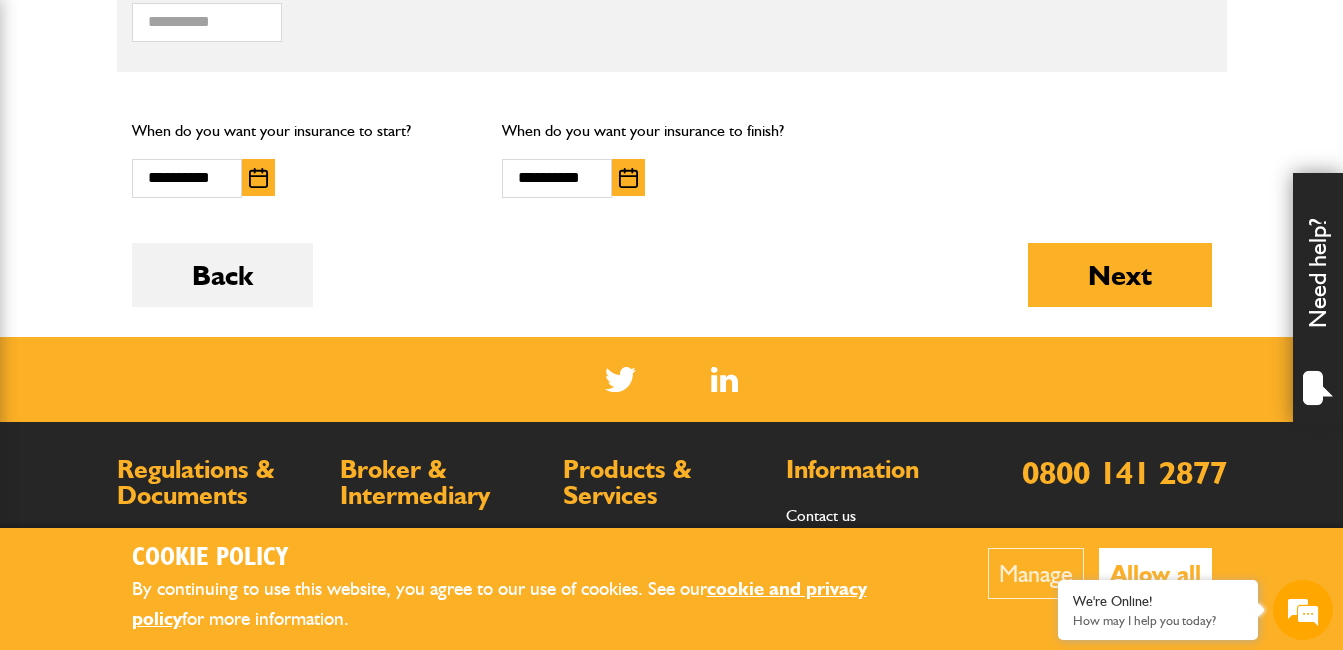 scroll, scrollTop: 0, scrollLeft: 0, axis: both 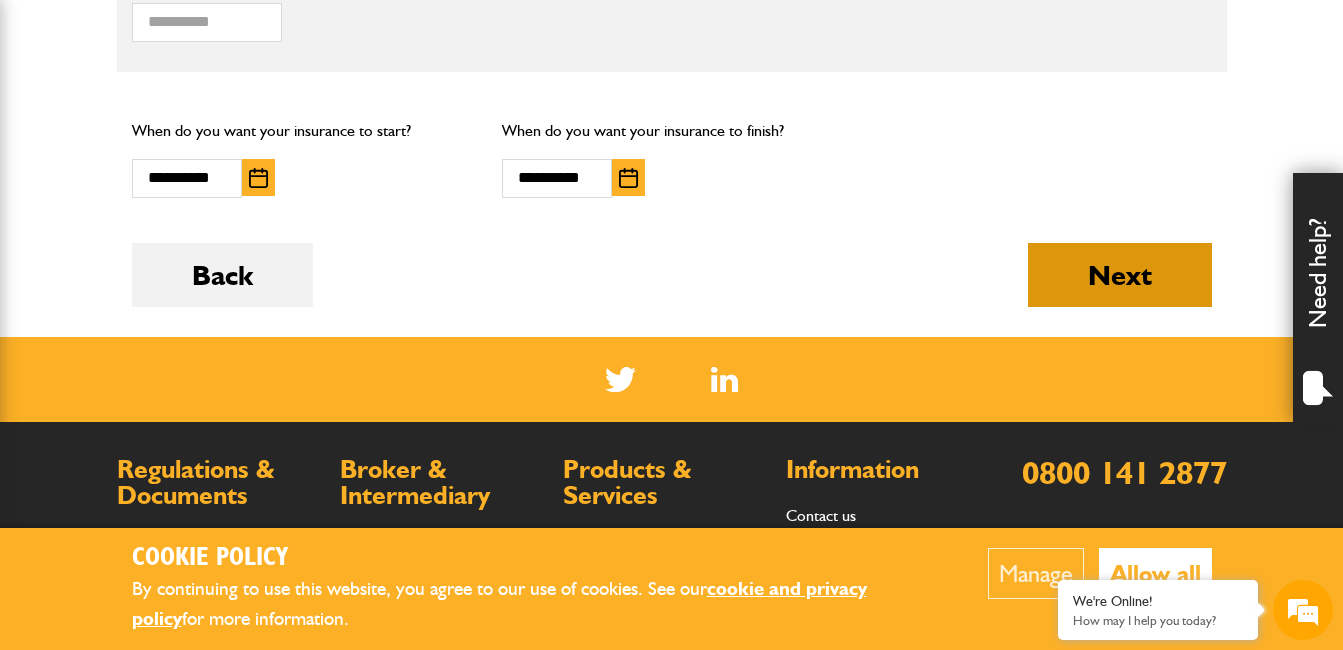 click on "Next" at bounding box center (1120, 275) 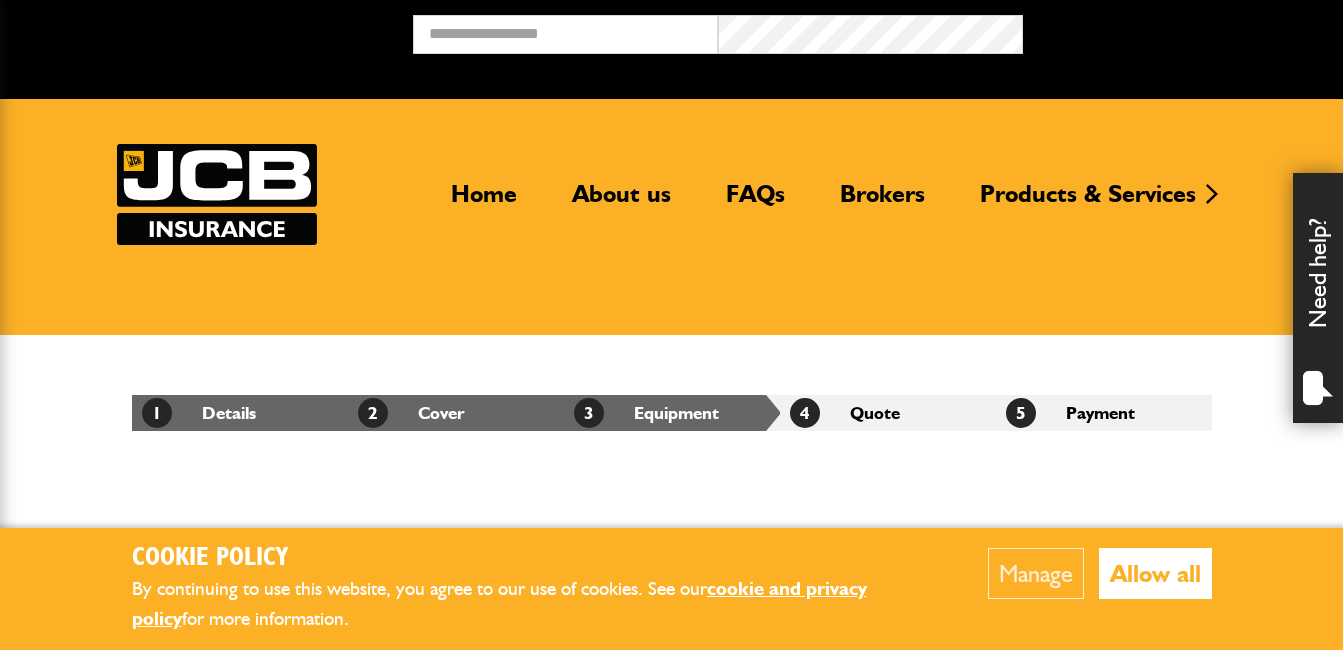 scroll, scrollTop: 0, scrollLeft: 0, axis: both 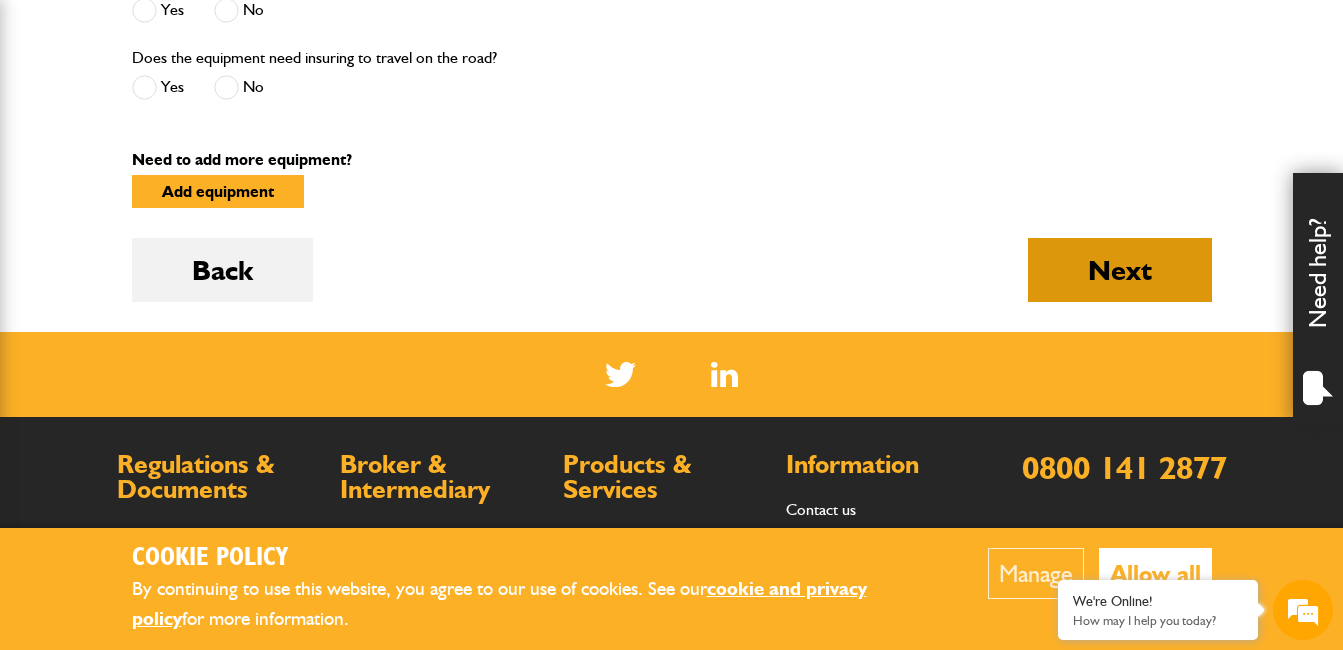 click on "Next" at bounding box center (1120, 270) 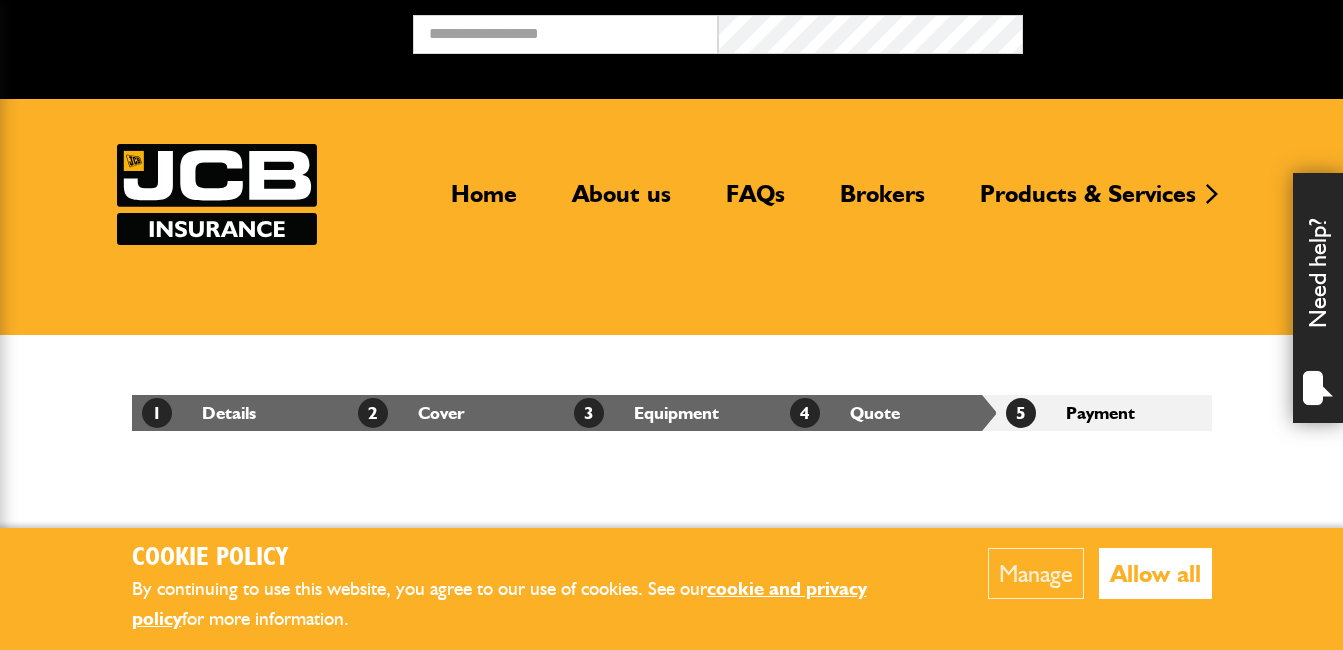scroll, scrollTop: 0, scrollLeft: 0, axis: both 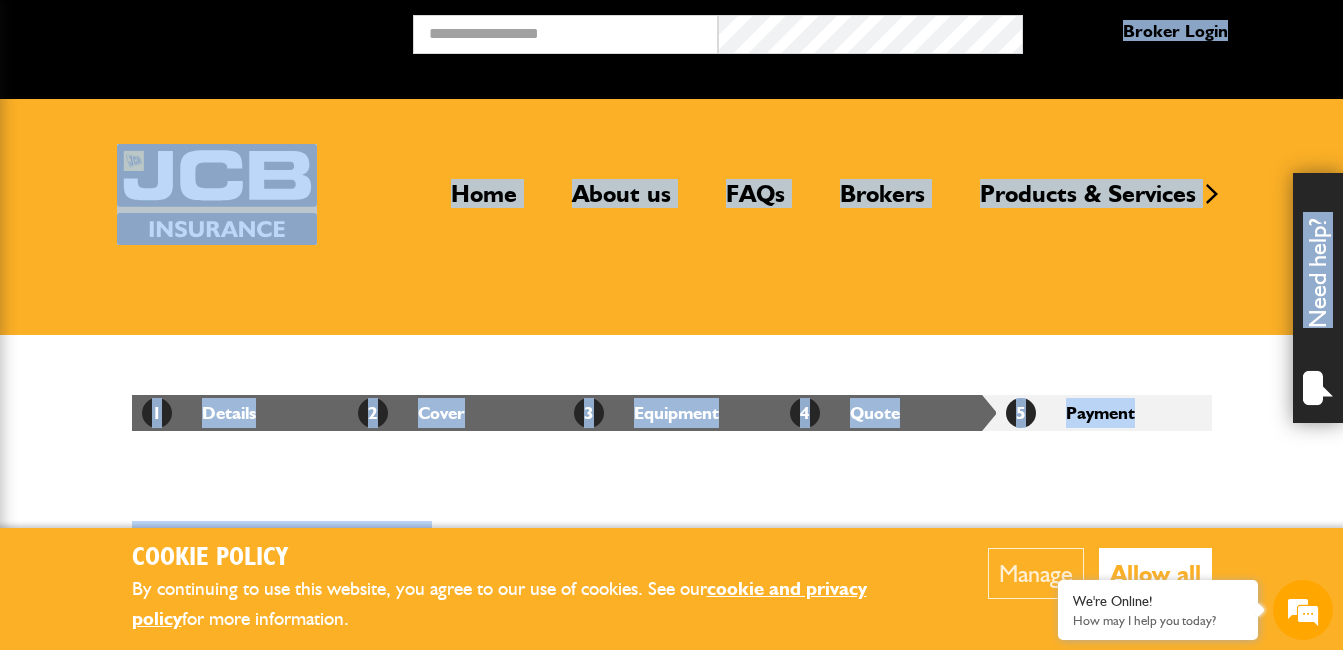 drag, startPoint x: 910, startPoint y: 2, endPoint x: 1078, endPoint y: -60, distance: 179.07541 